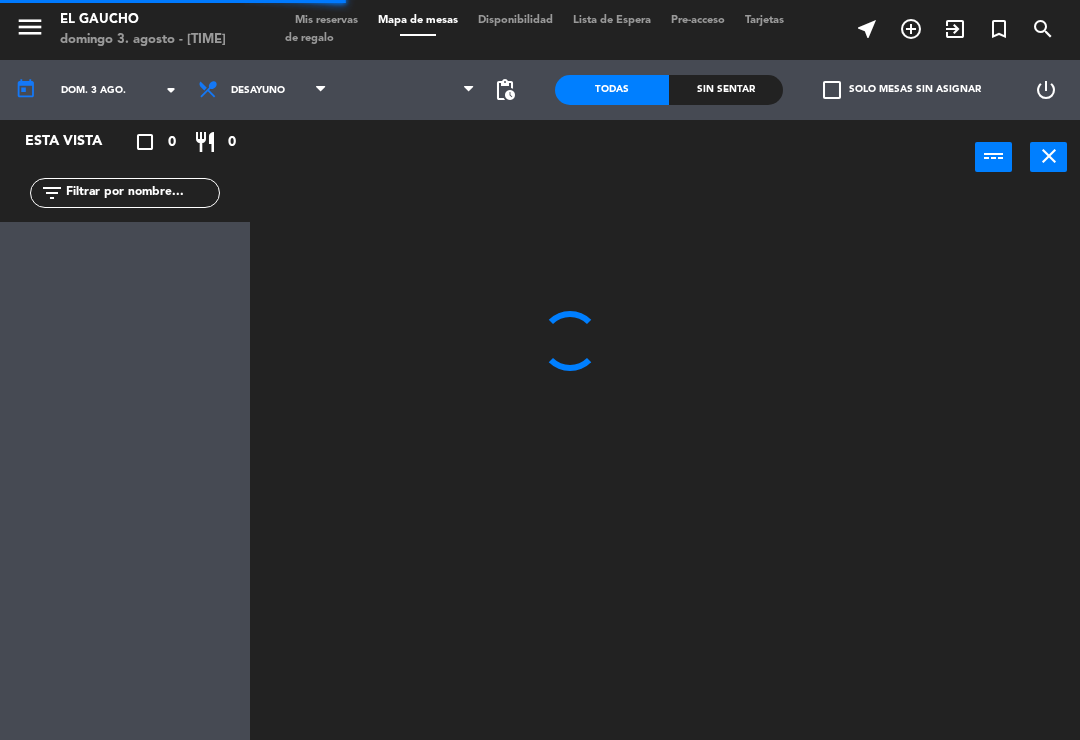 scroll, scrollTop: 0, scrollLeft: 0, axis: both 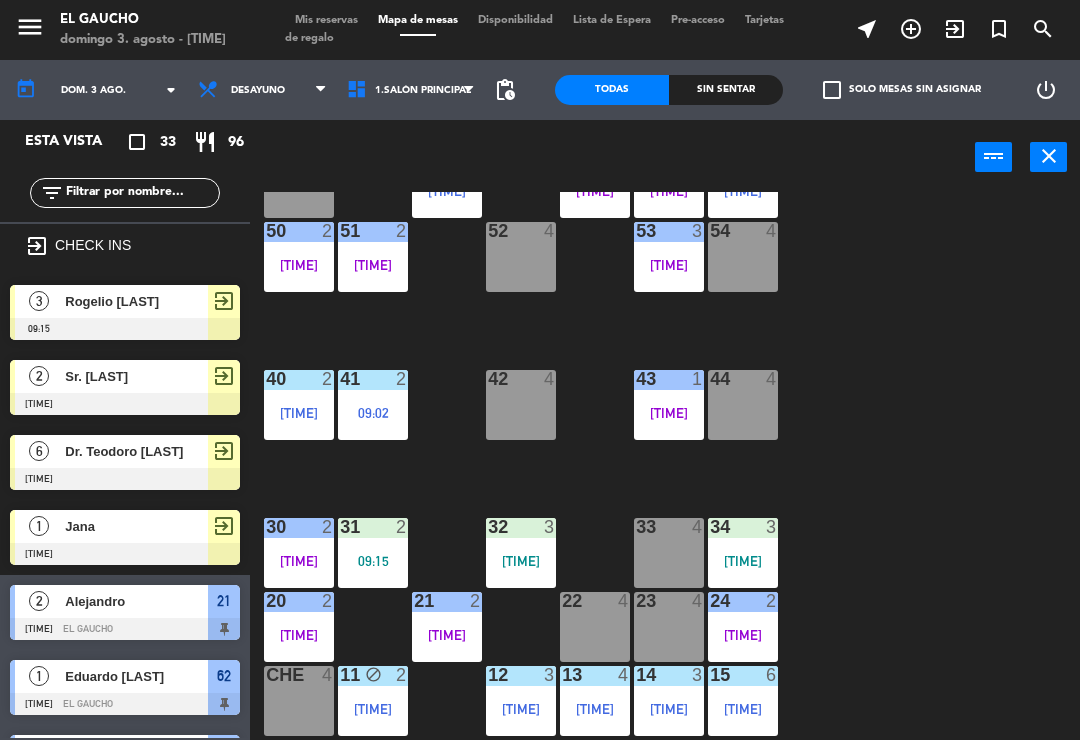 click on "33  4" at bounding box center (669, 553) 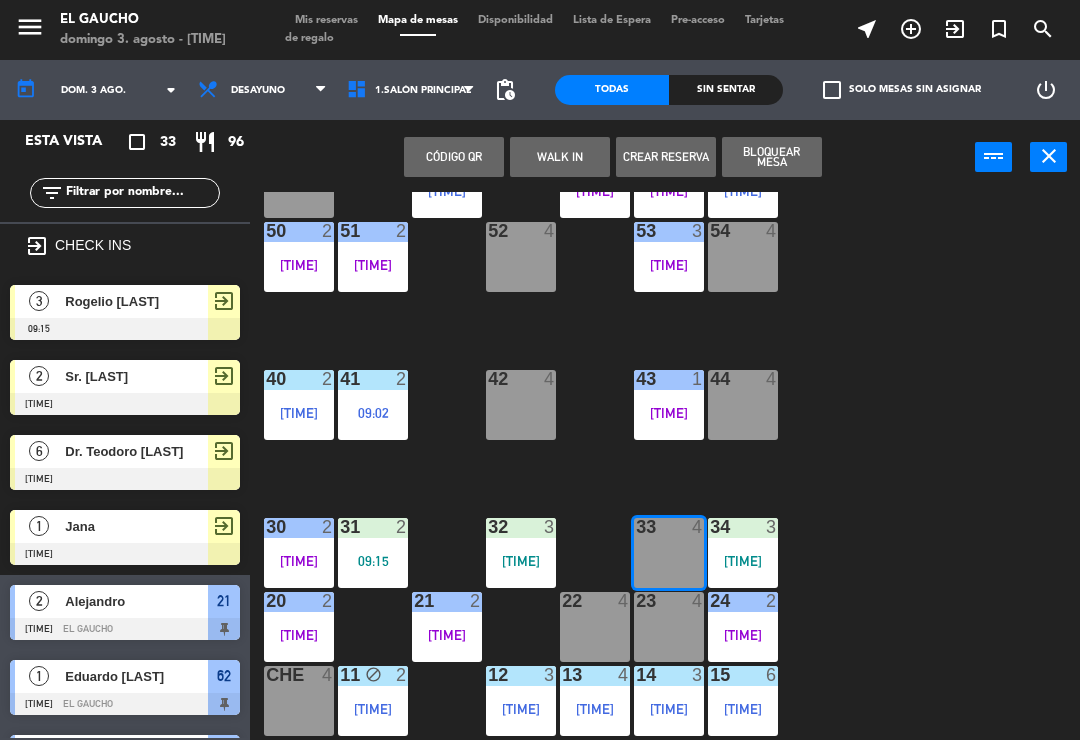 click on "WALK IN" at bounding box center [560, 157] 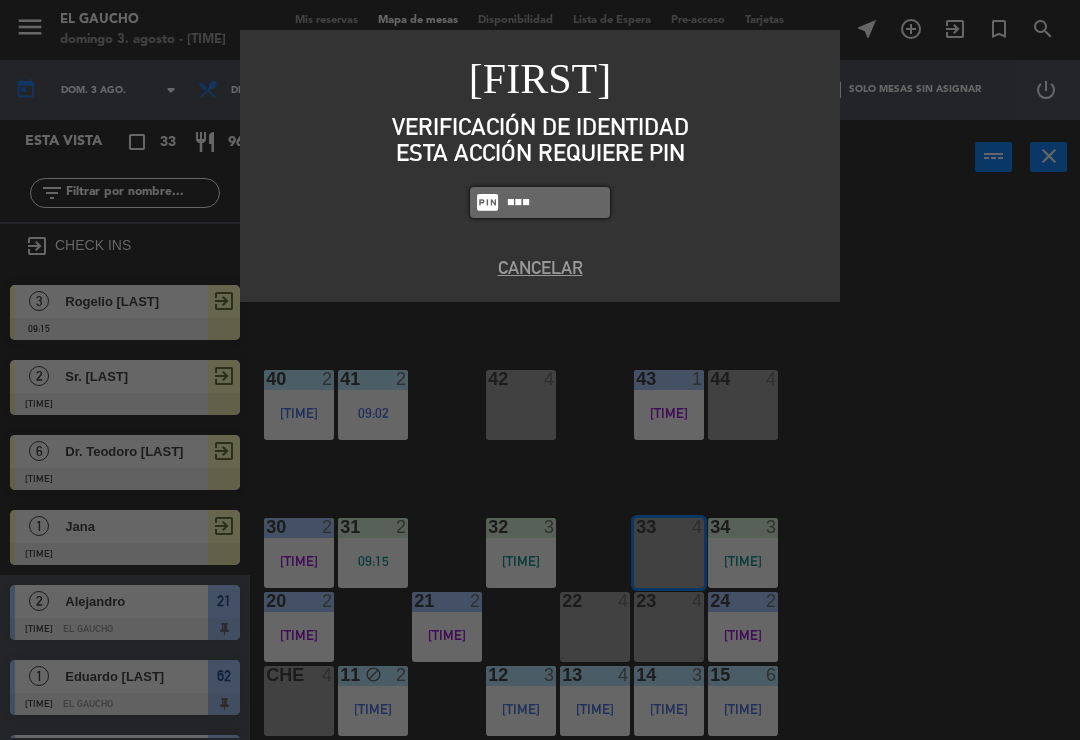 type on "0009" 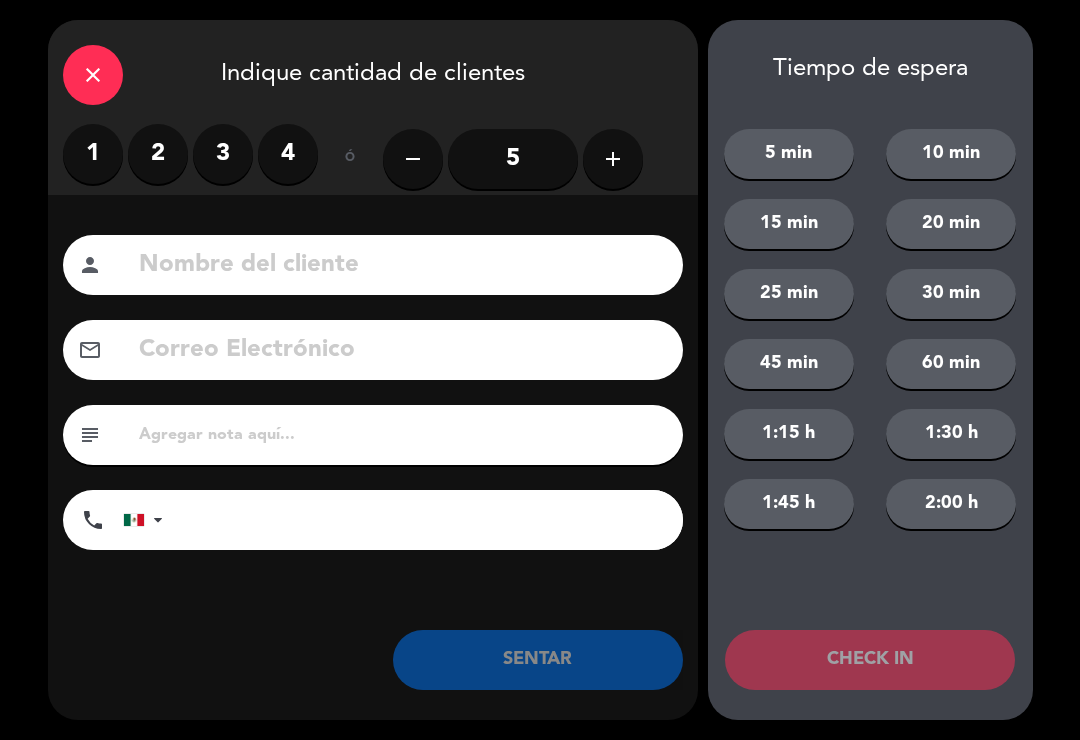 click on "2" at bounding box center (158, 154) 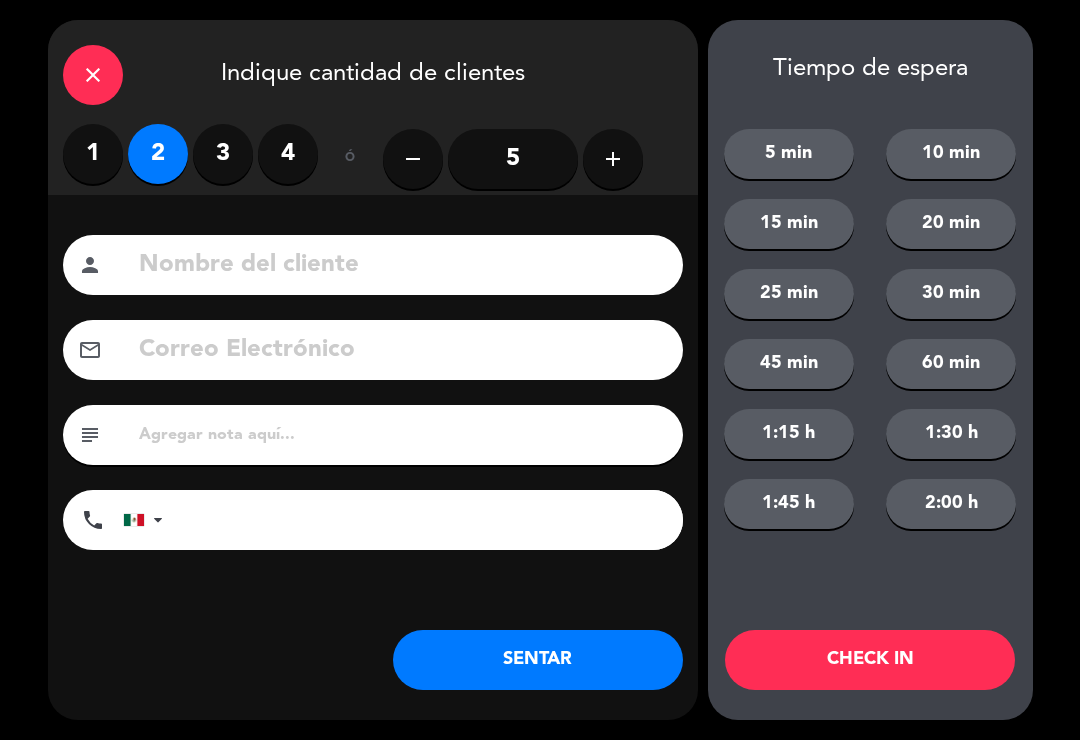 click on "SENTAR" 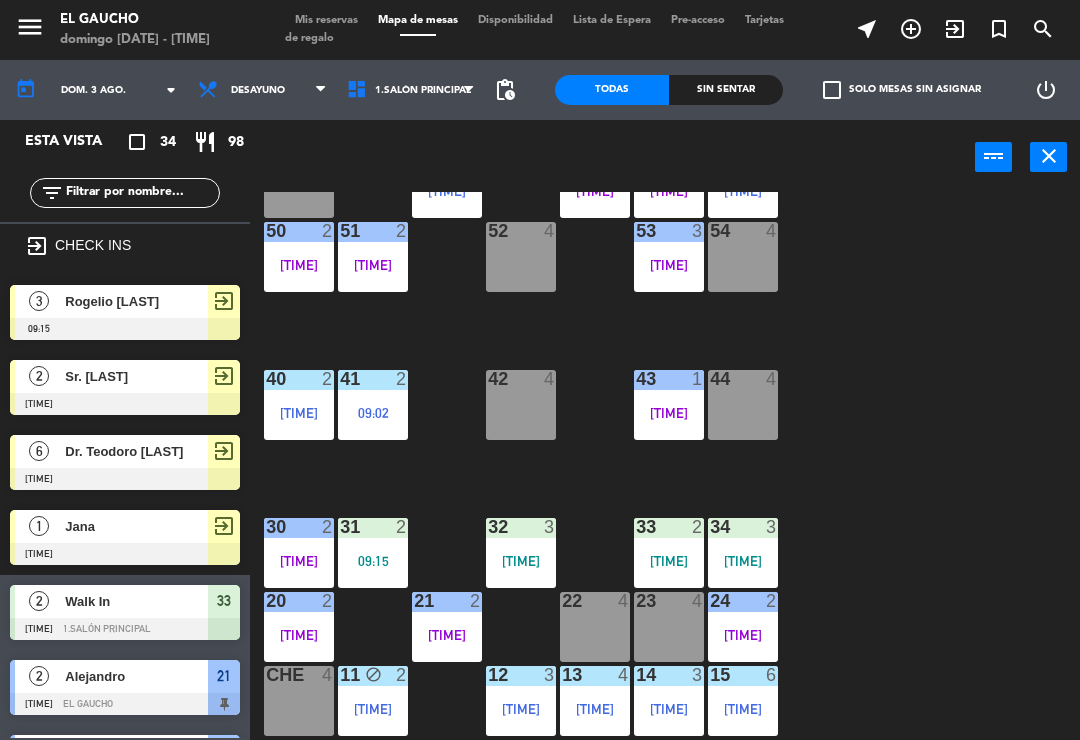 click on "exit_to_app" at bounding box center [955, 29] 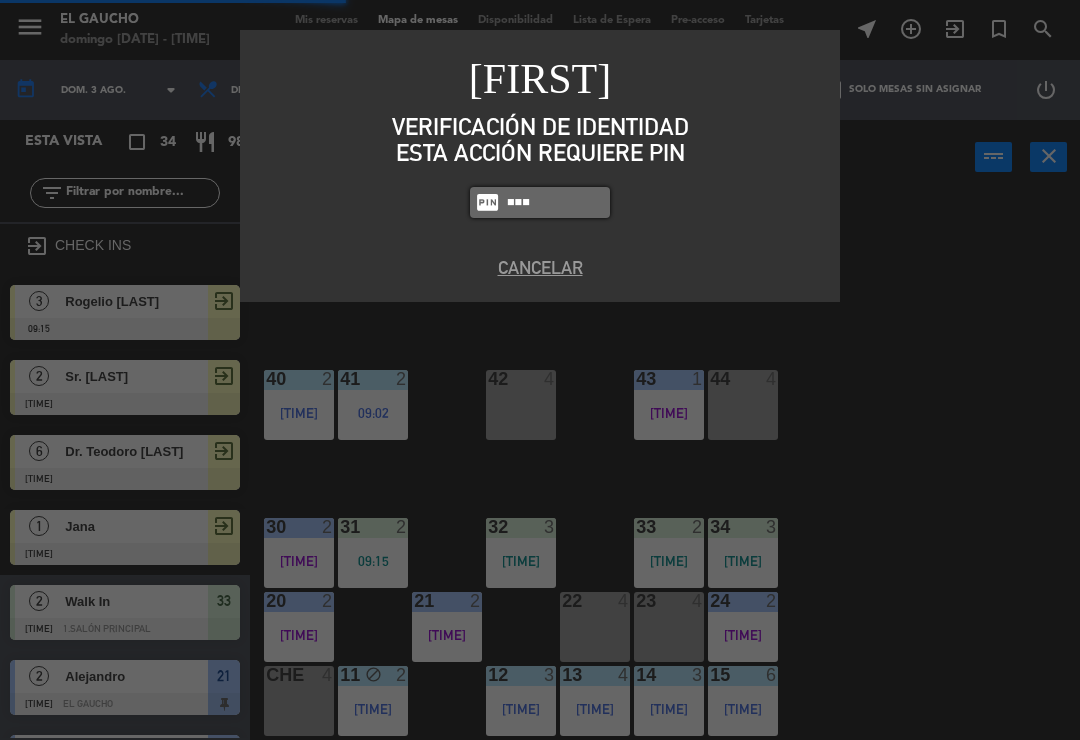 type on "0009" 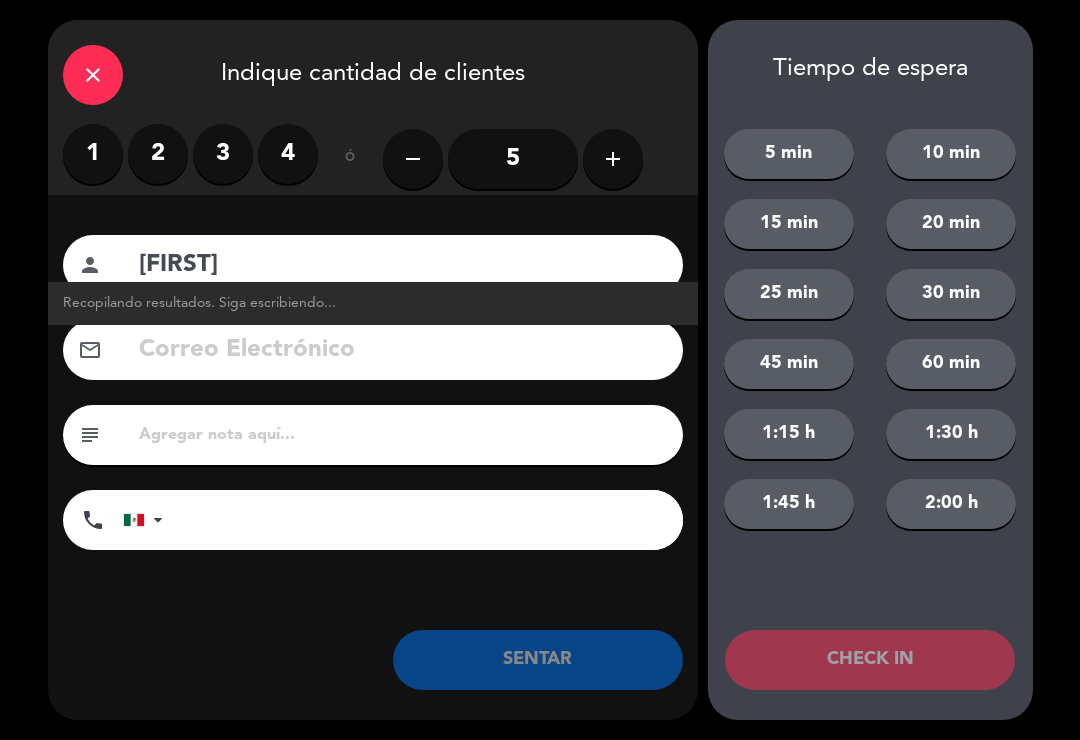 type on "[FIRST]" 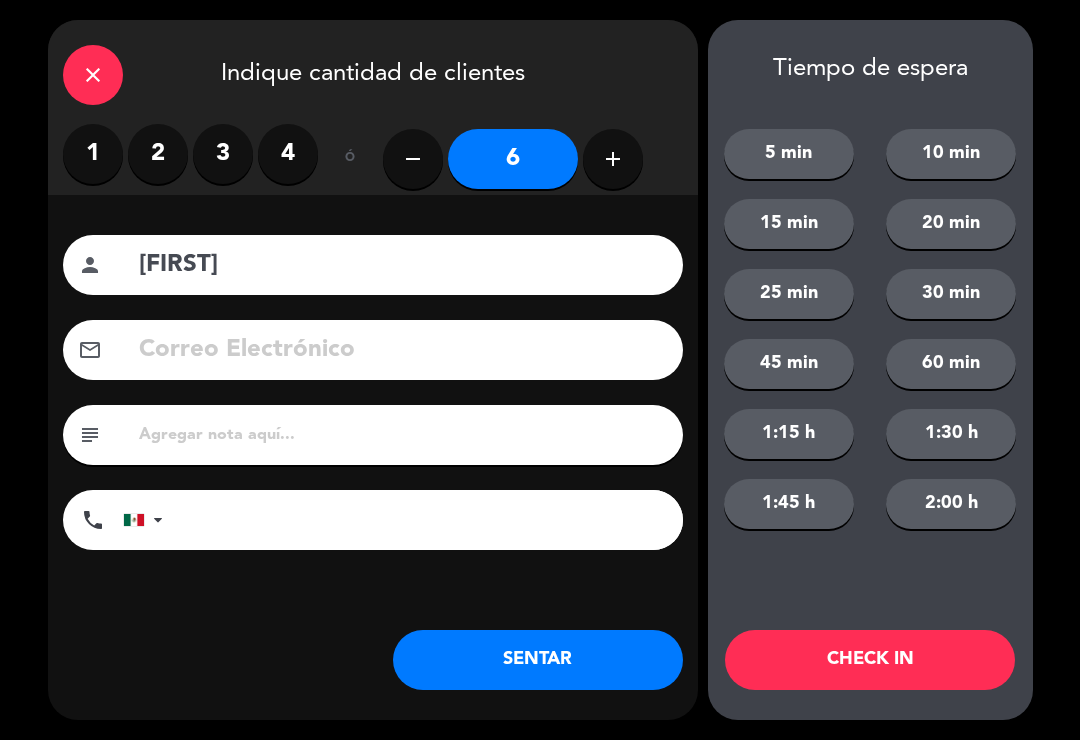 click on "add" 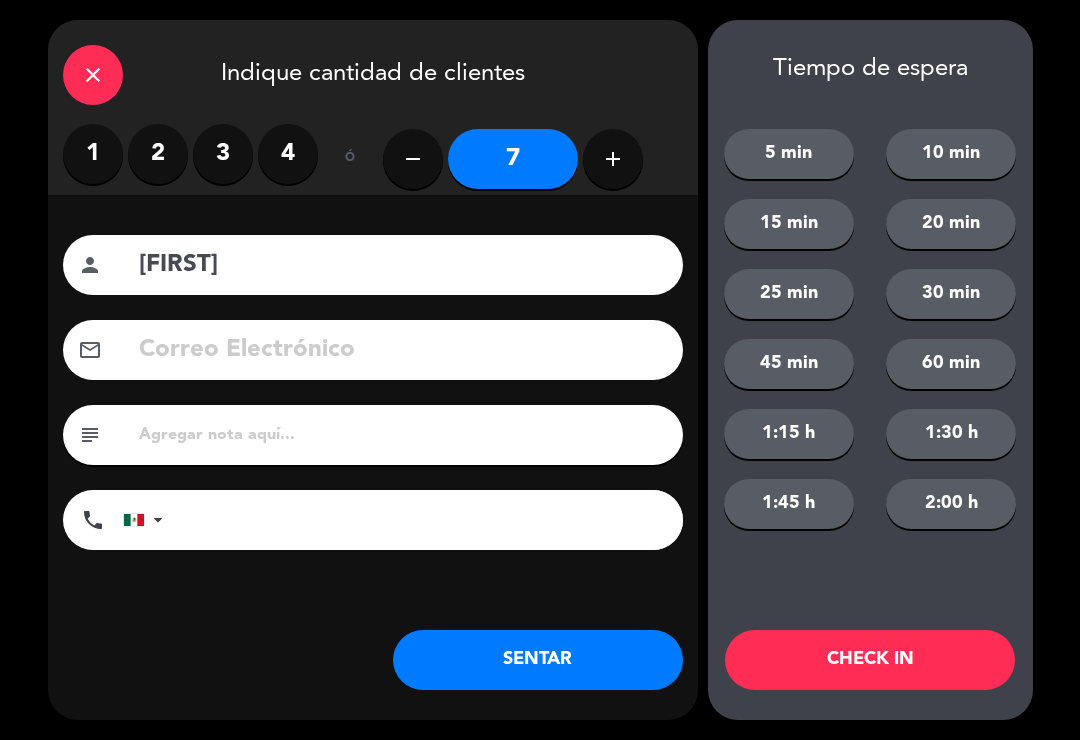 click on "CHECK IN" 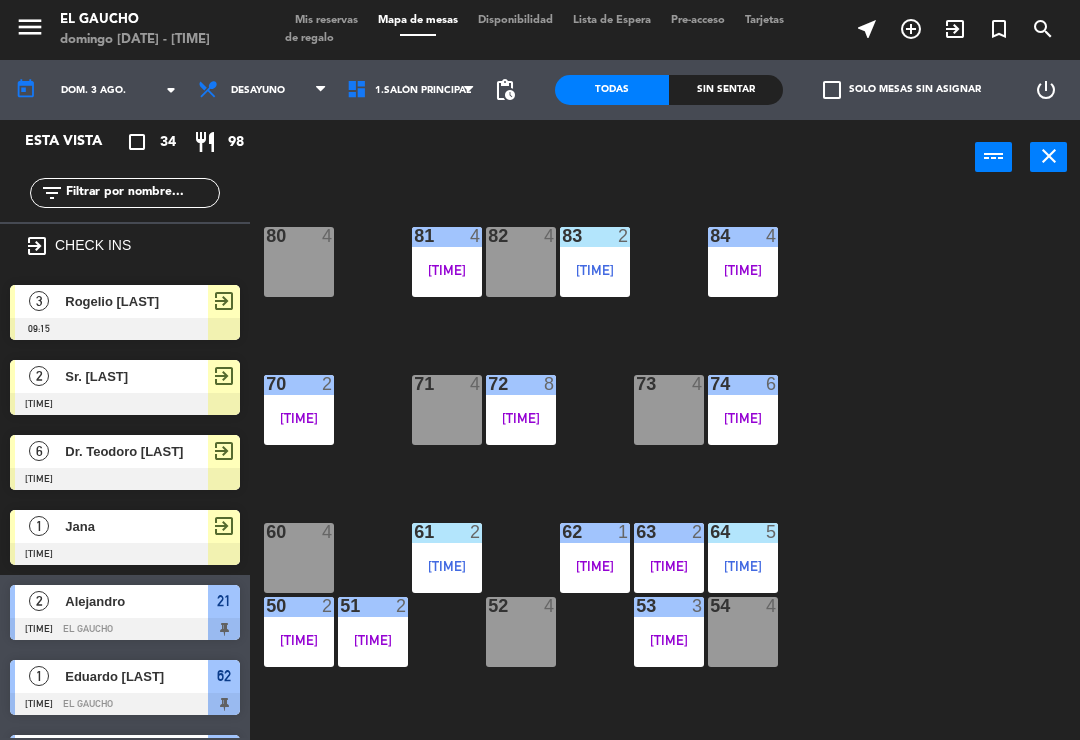 click on "exit_to_app" at bounding box center [911, 29] 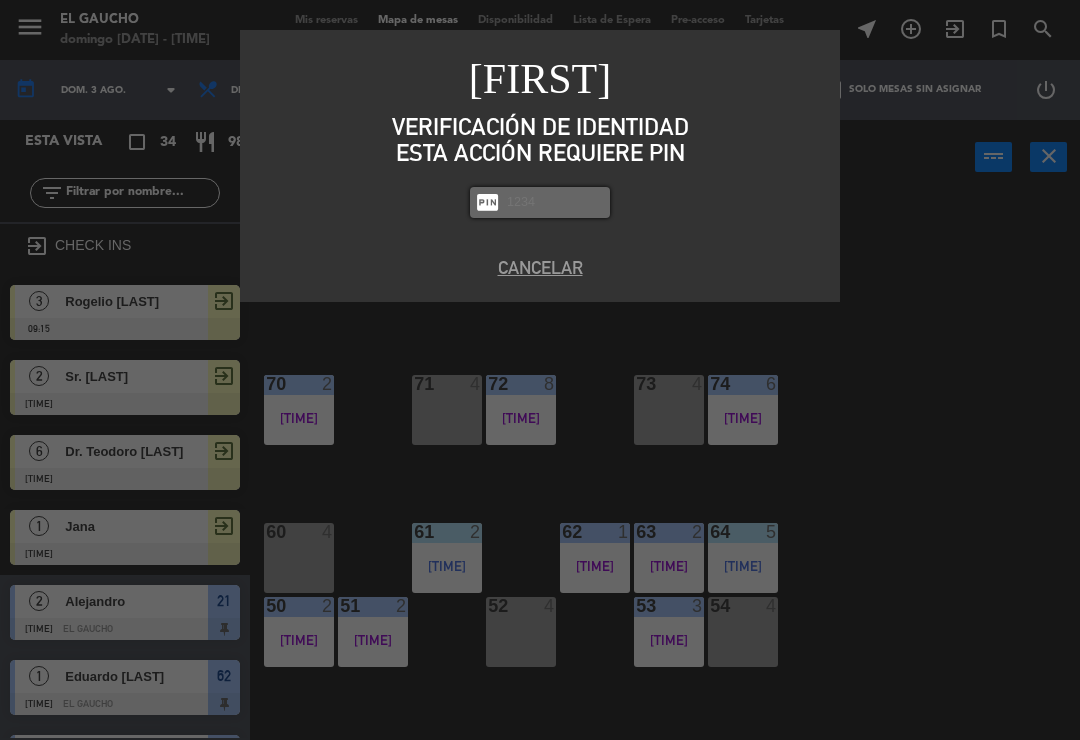scroll, scrollTop: 0, scrollLeft: 0, axis: both 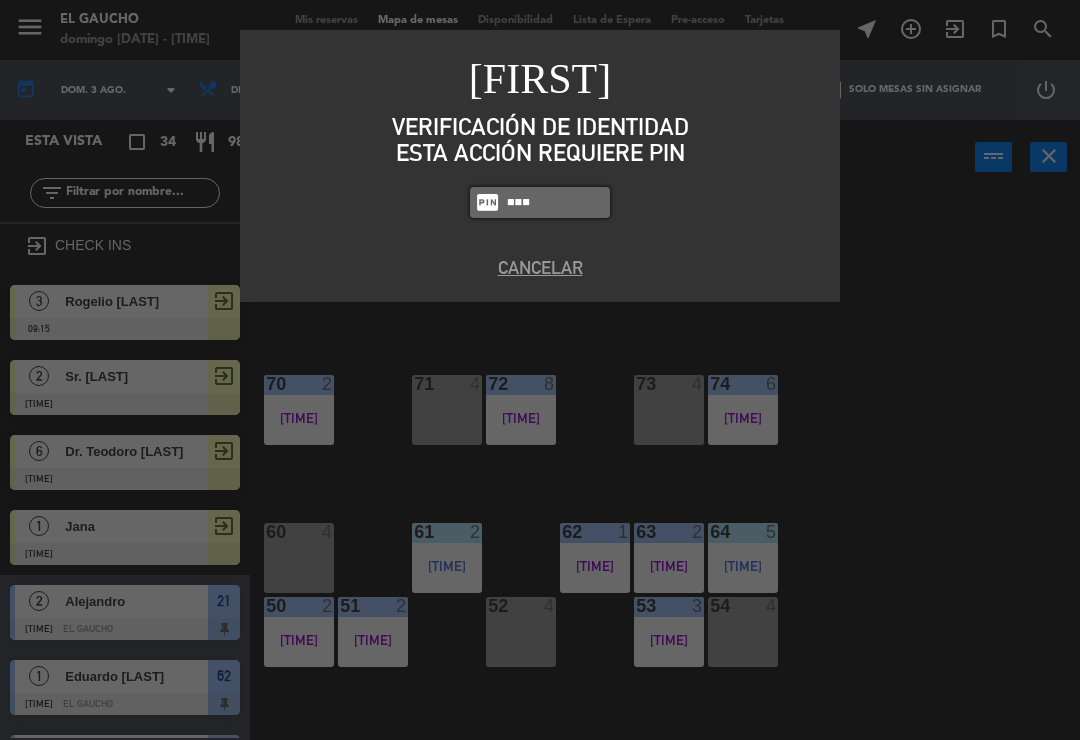 type on "0009" 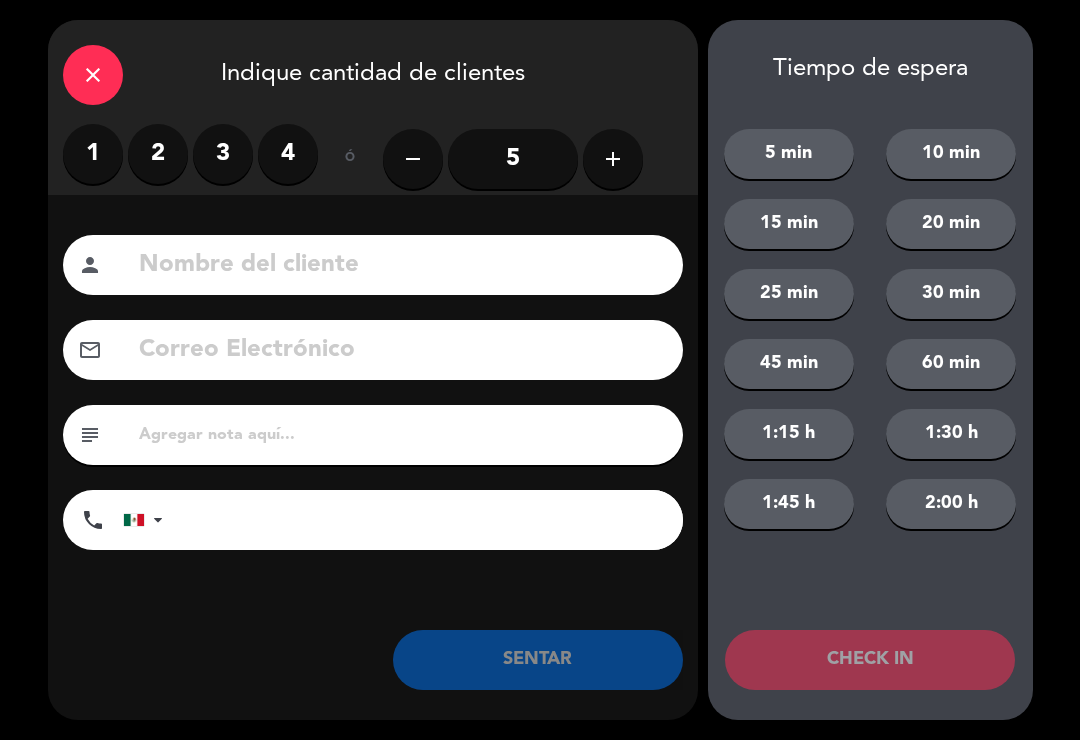 click on "remove" 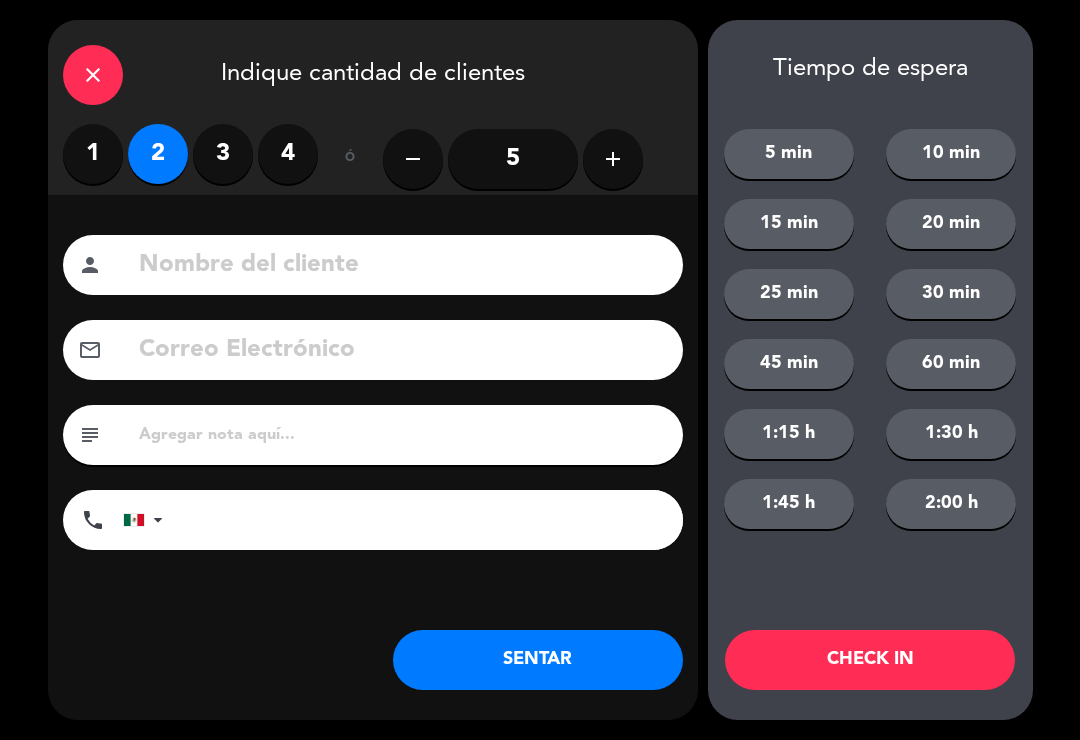click 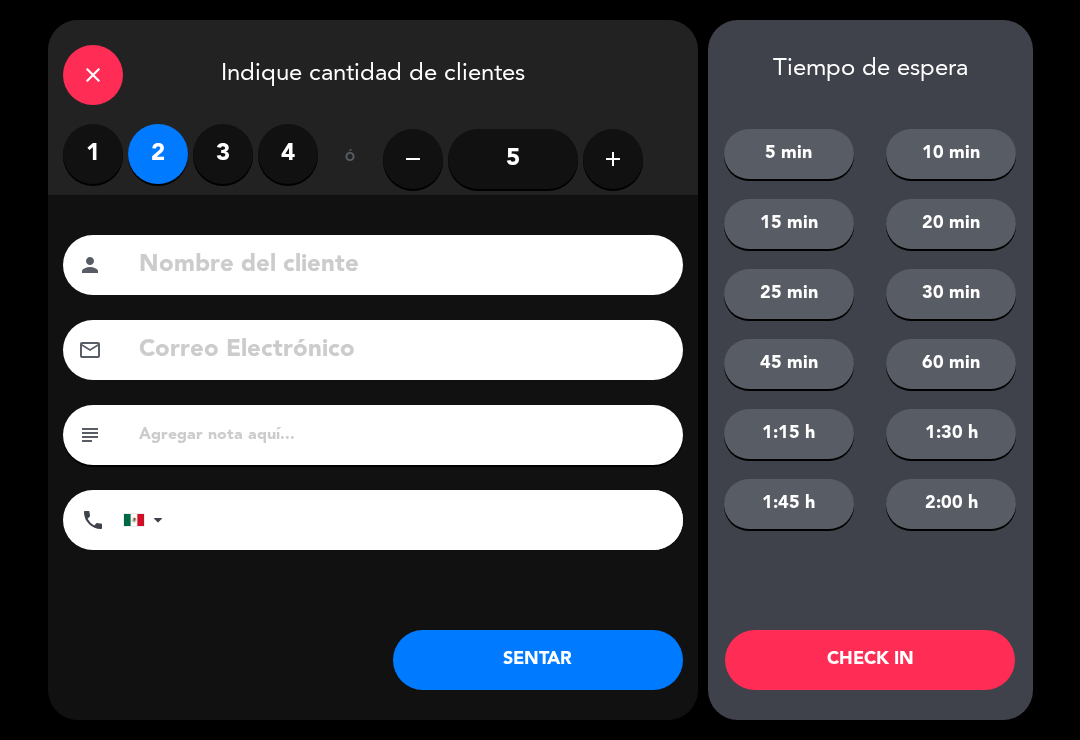 click on "4" at bounding box center (288, 154) 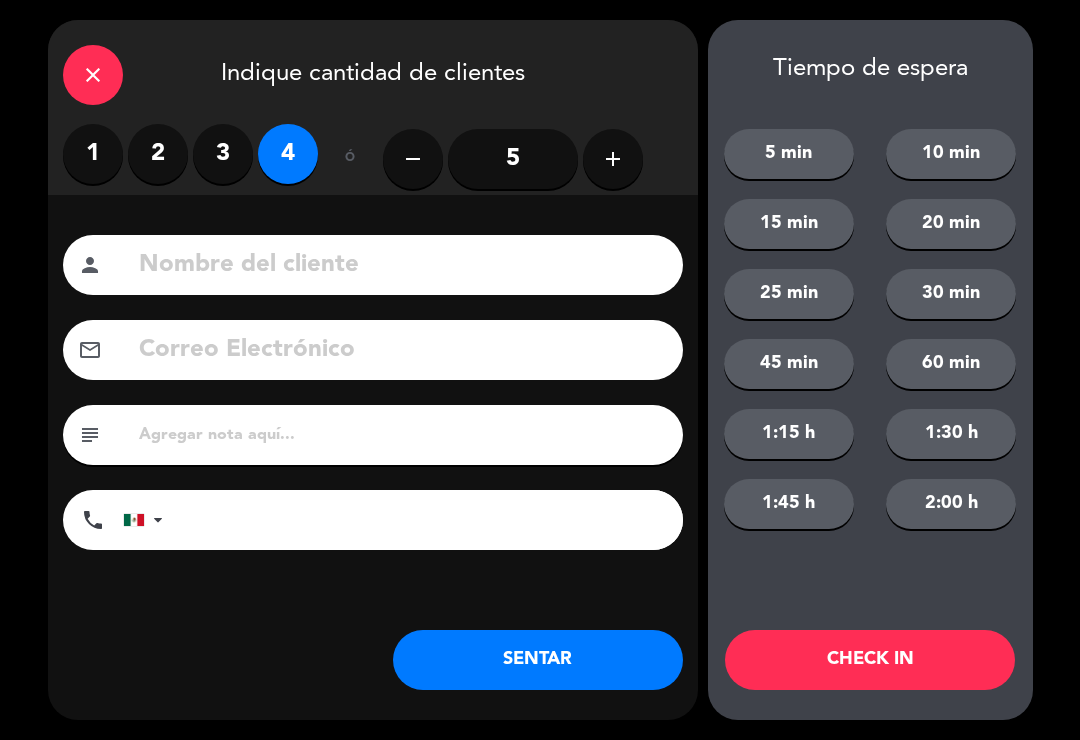 click 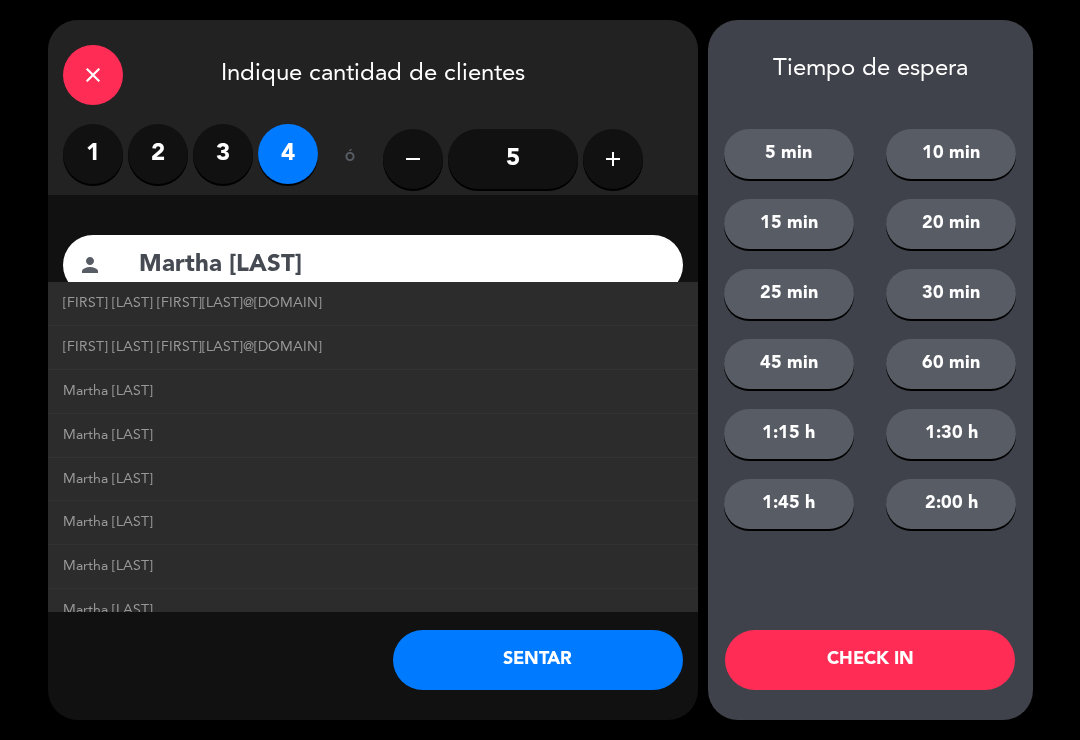 click on "[FIRST] [LAST] [FIRST][LAST]@[DOMAIN]" 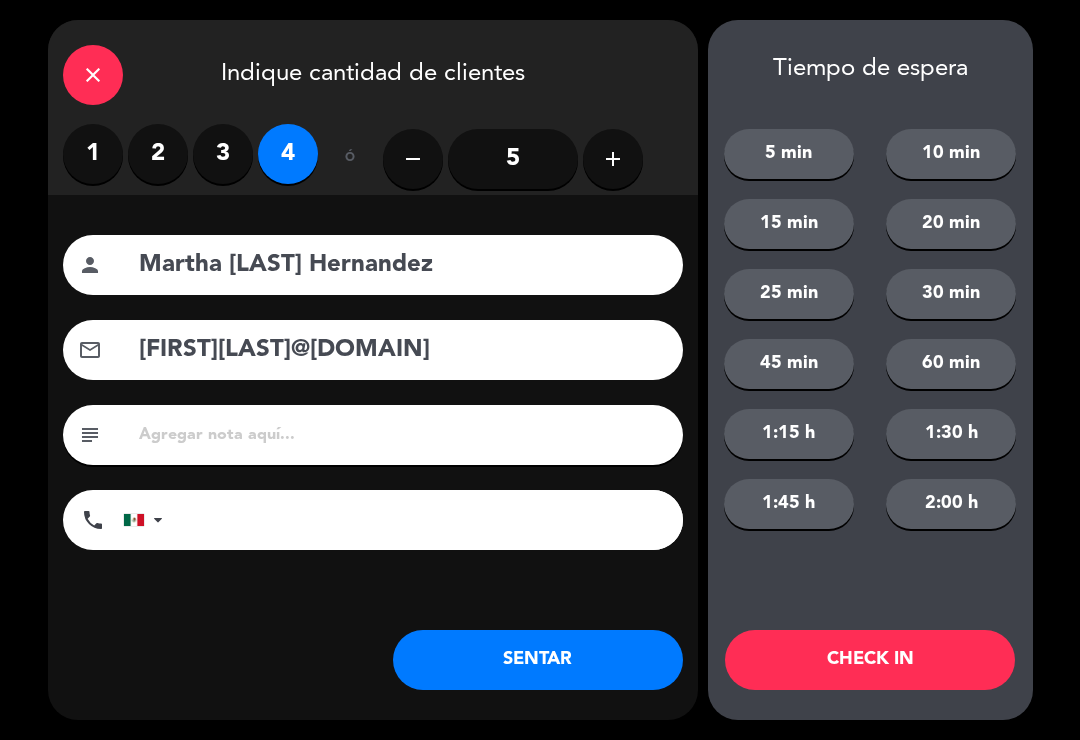 click on "SENTAR" 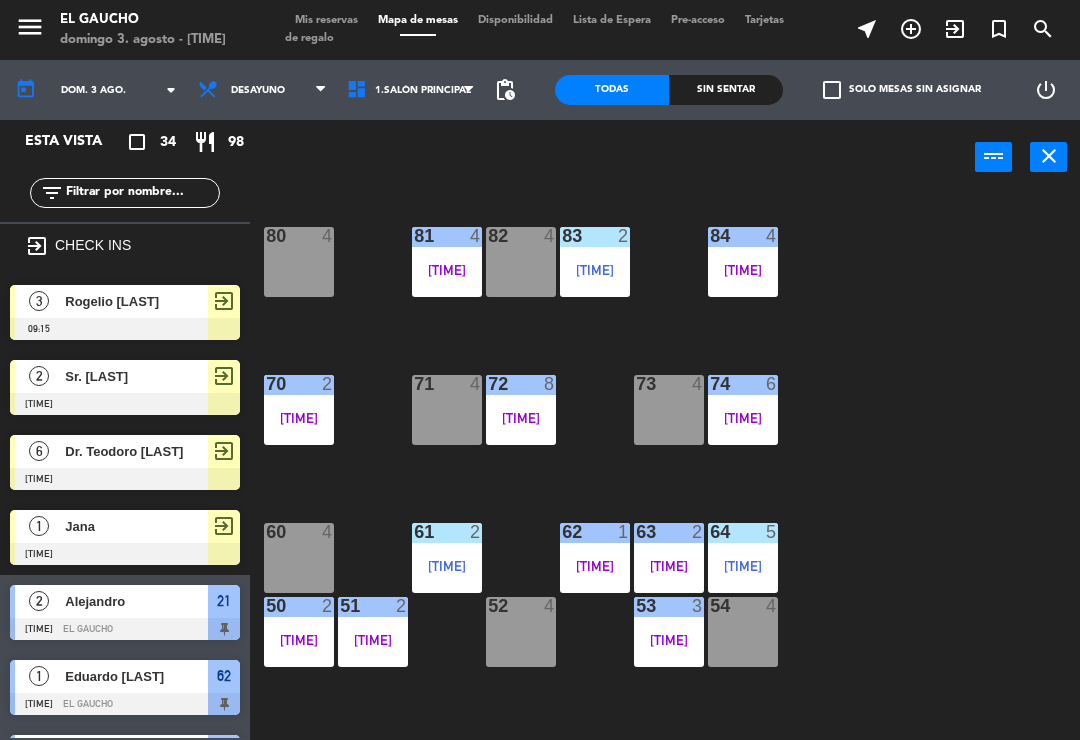click on "exit_to_app" at bounding box center [955, 29] 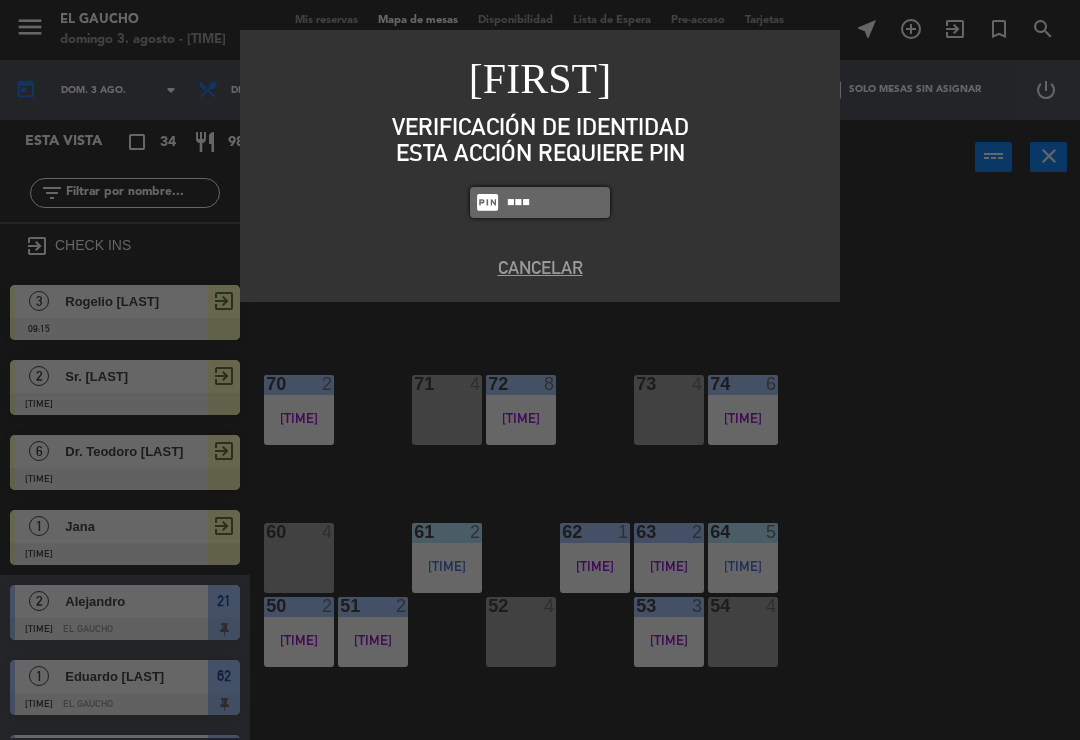 type on "0009" 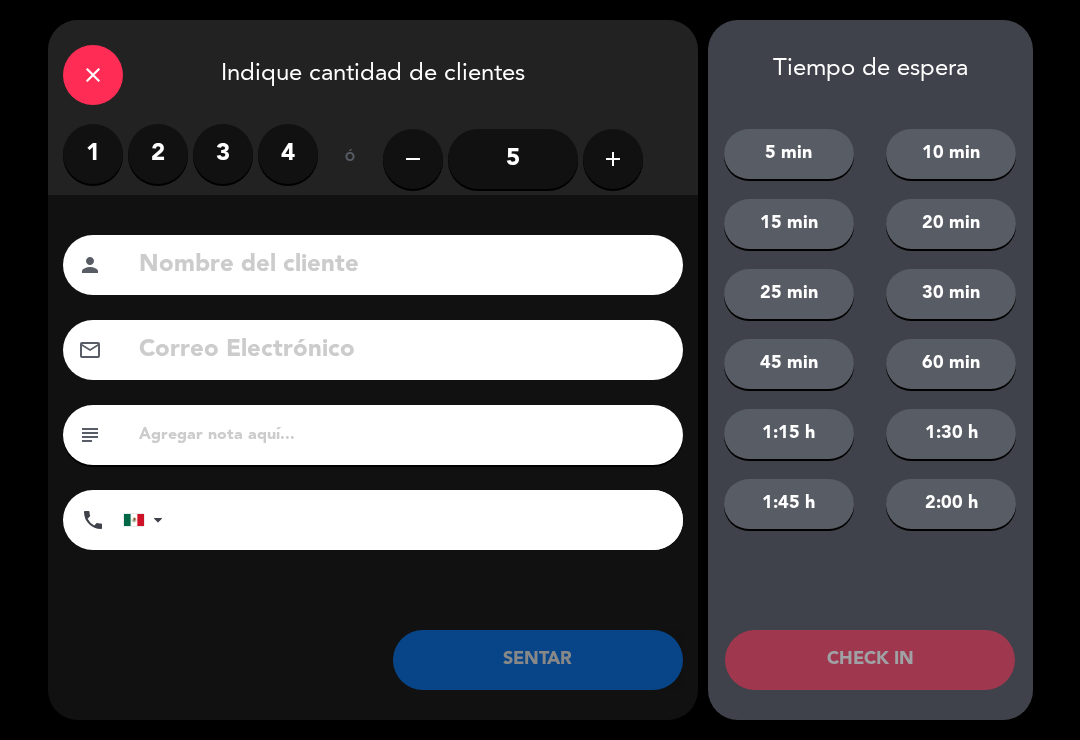 click on "2" at bounding box center (158, 154) 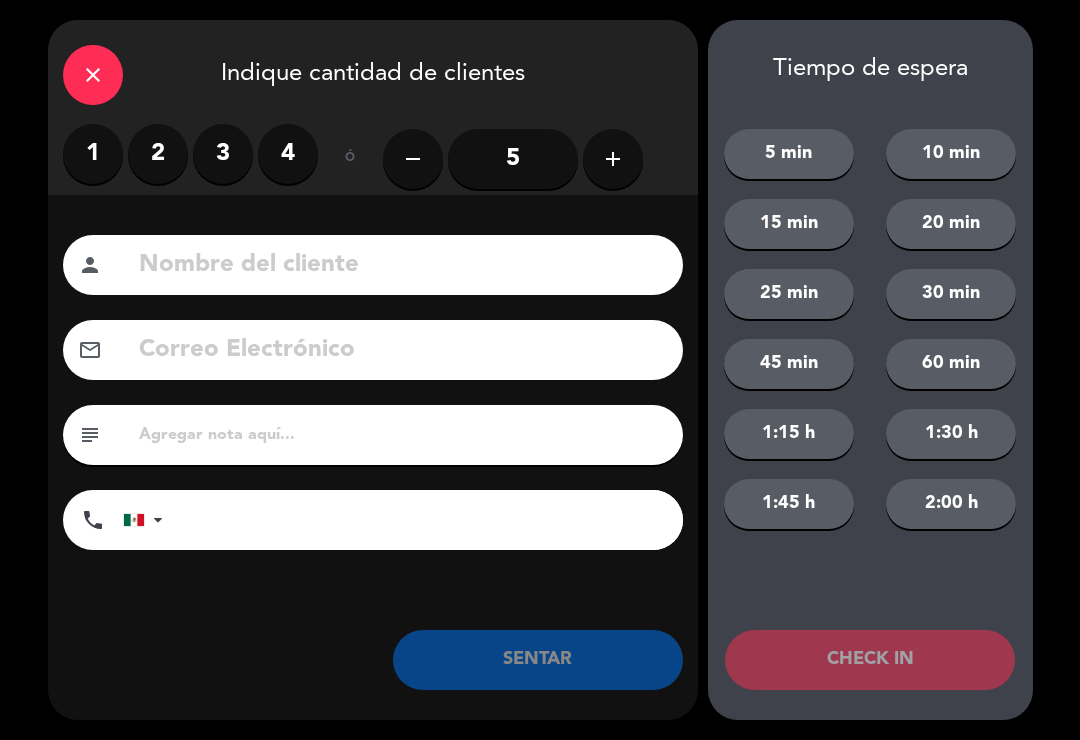 click 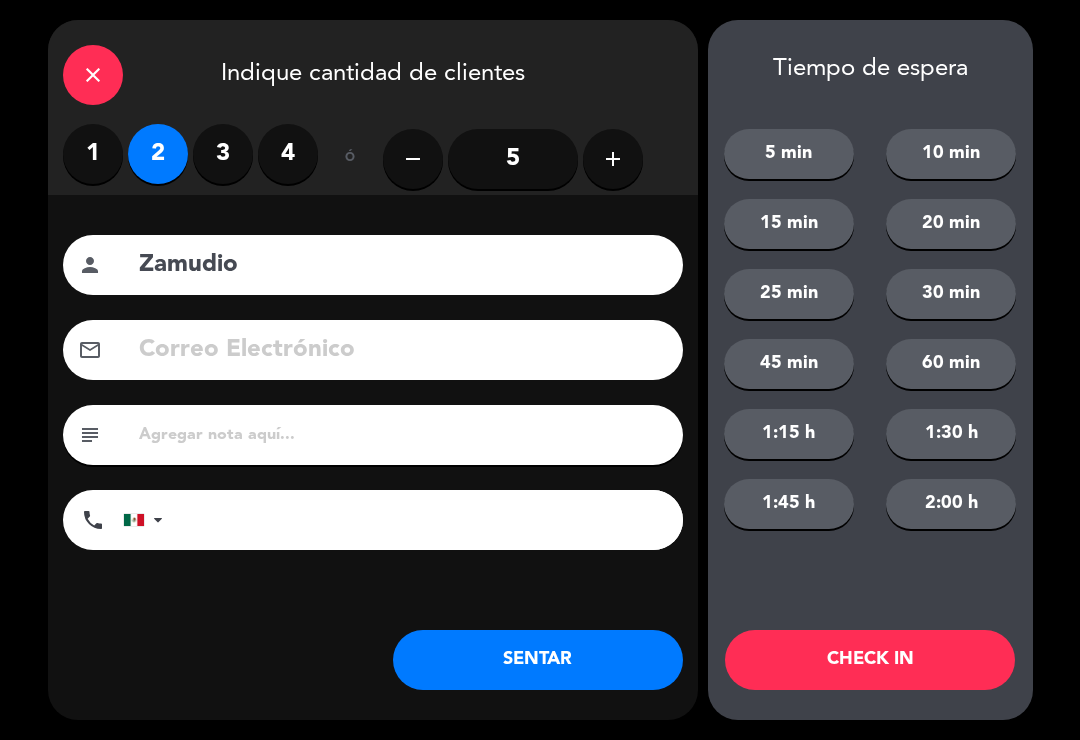 click on "Zamudio" 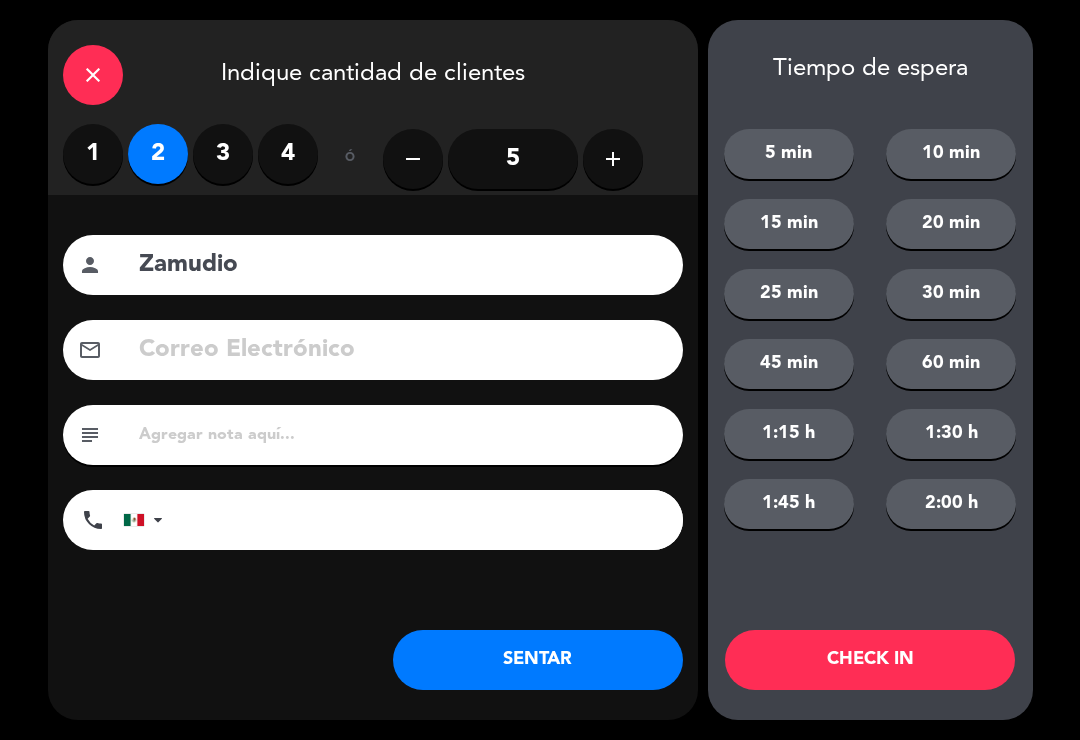 type on "Zamudio" 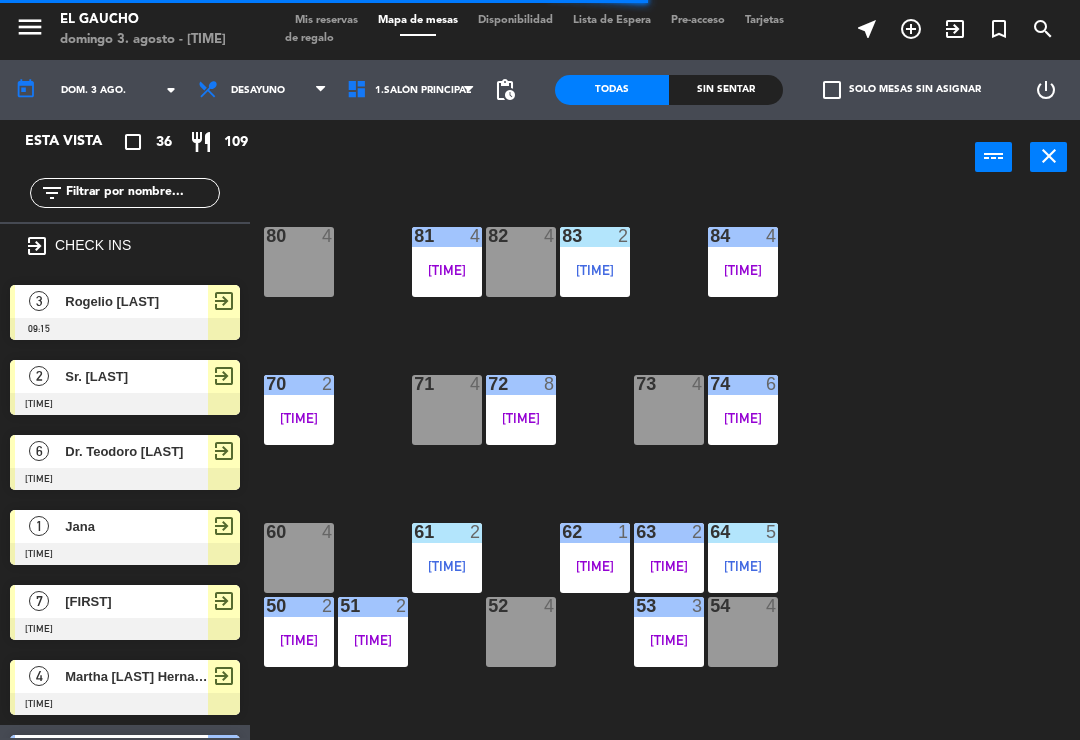 click on "exit_to_app" at bounding box center (911, 29) 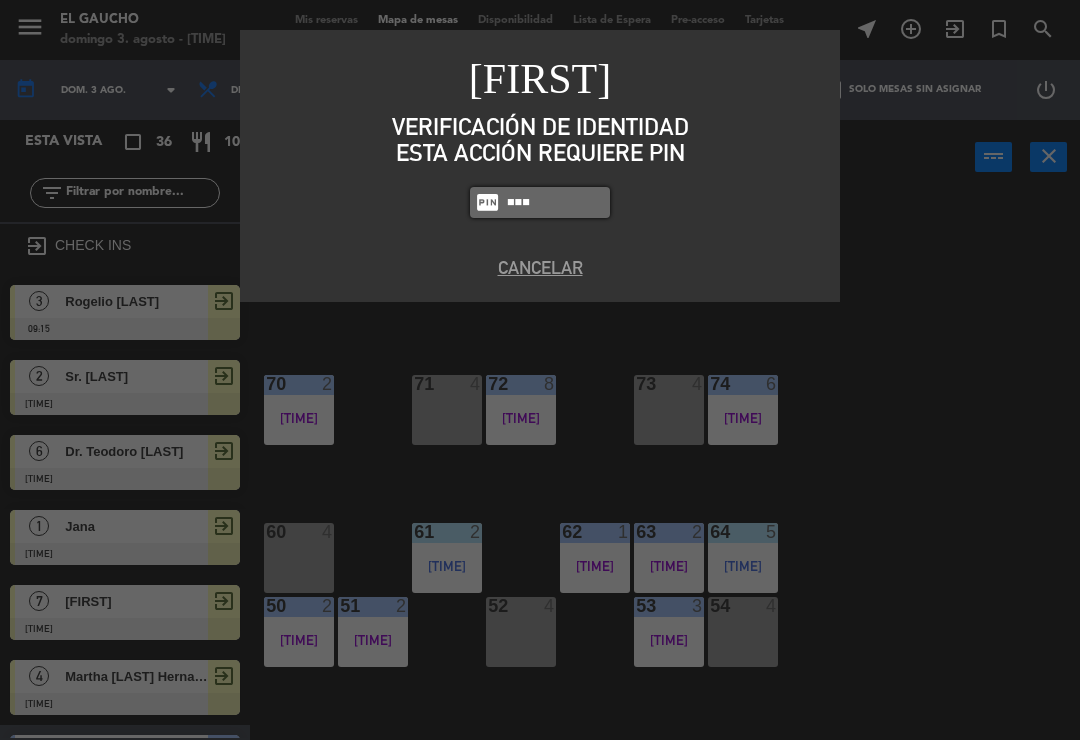 type on "0009" 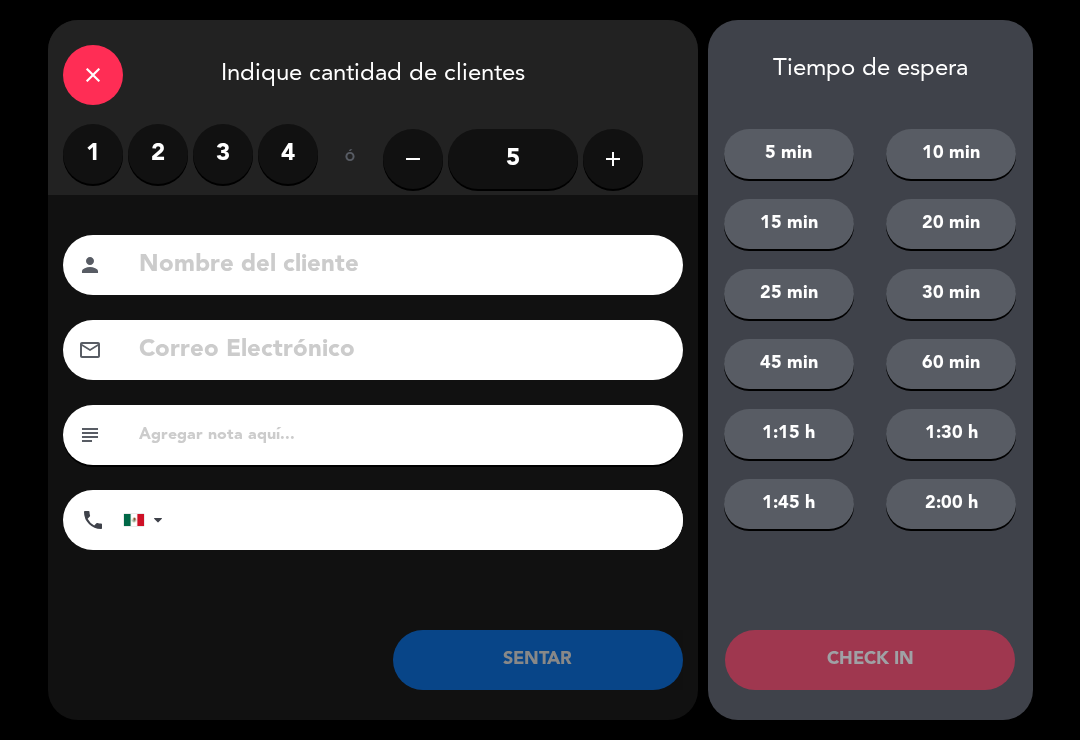 click on "2" at bounding box center (158, 154) 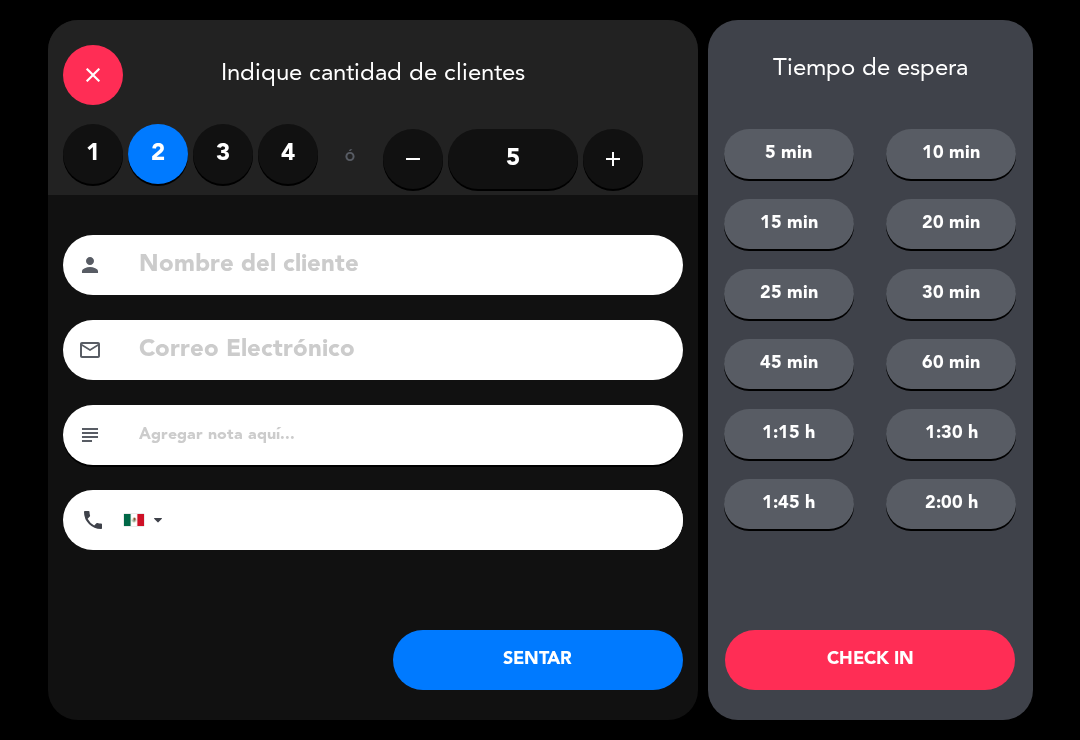 click 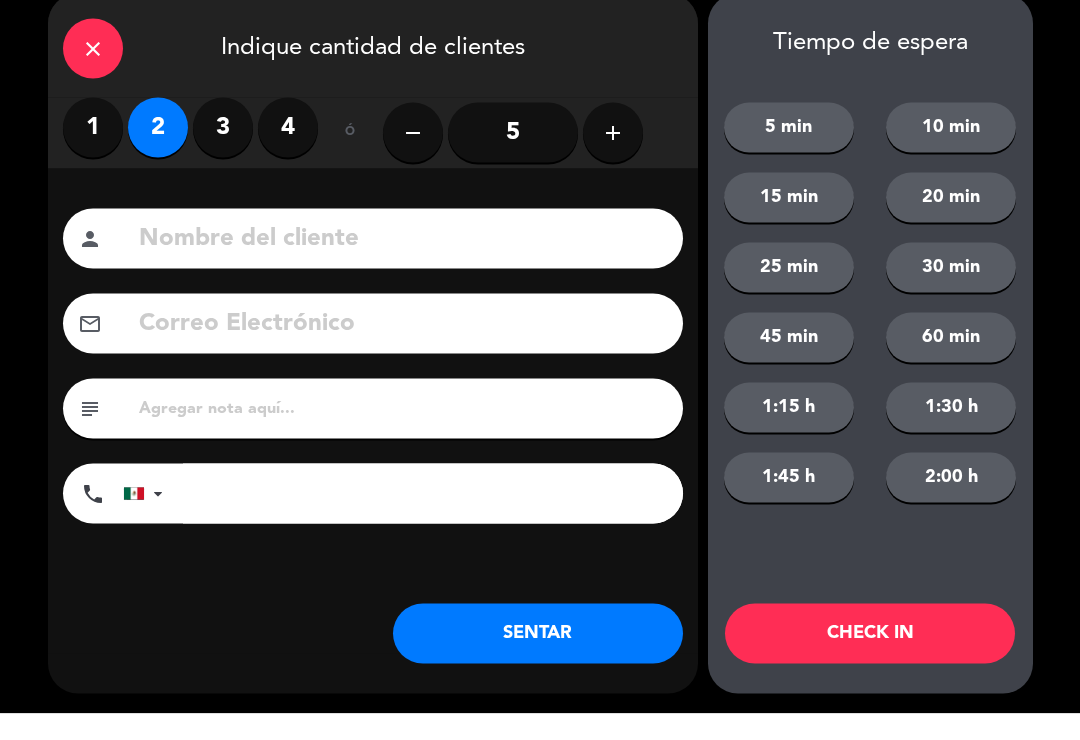 click on "close" 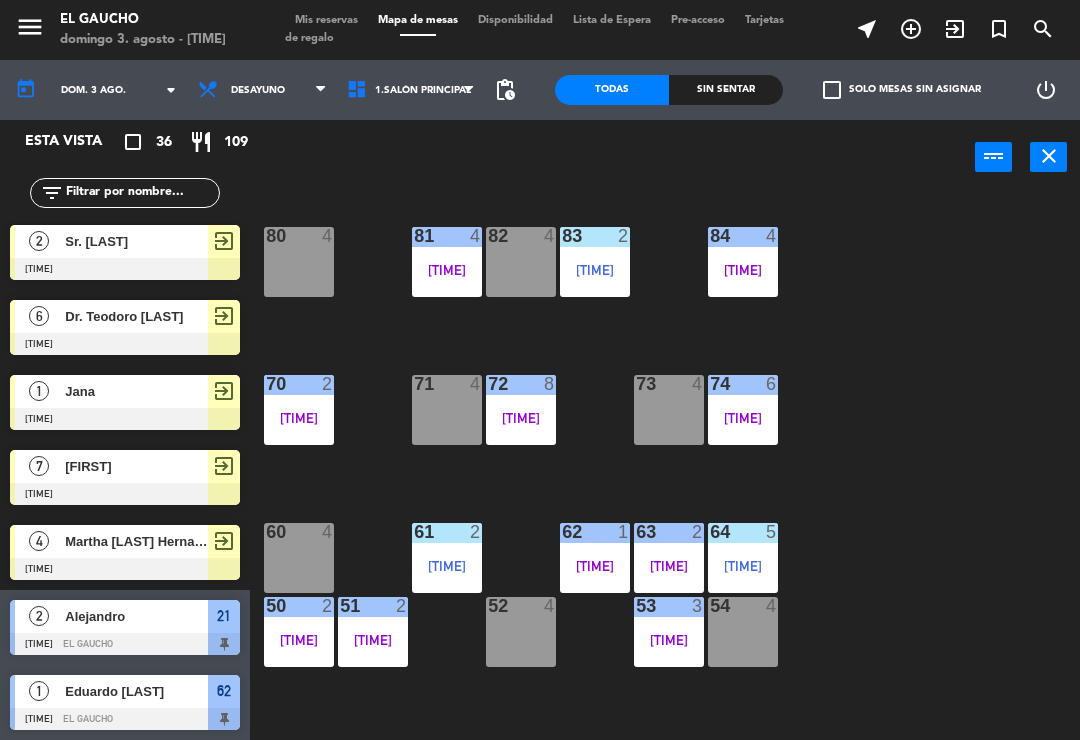 scroll, scrollTop: 137, scrollLeft: 0, axis: vertical 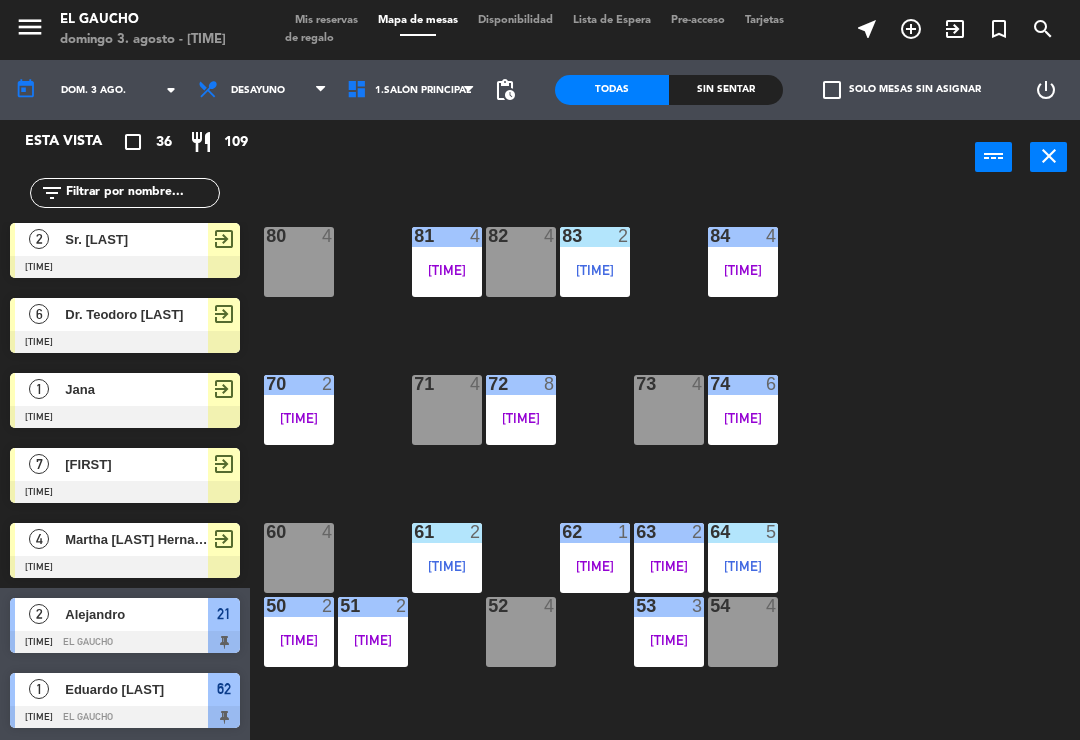 click on "exit_to_app" at bounding box center (955, 29) 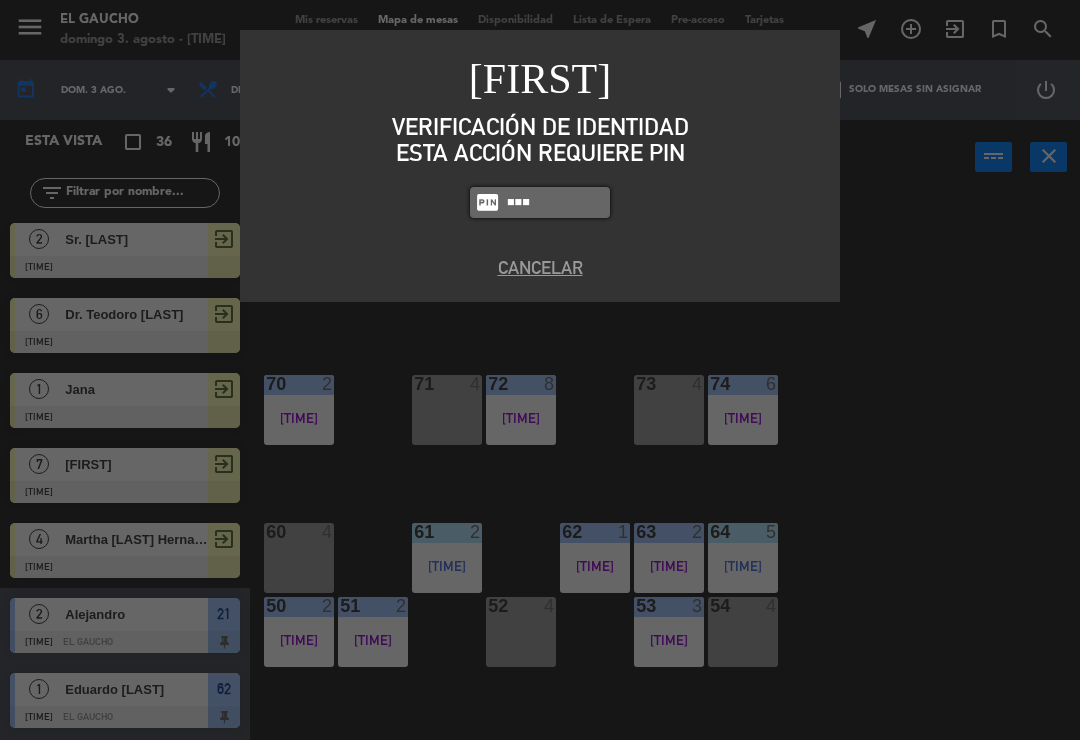type on "0009" 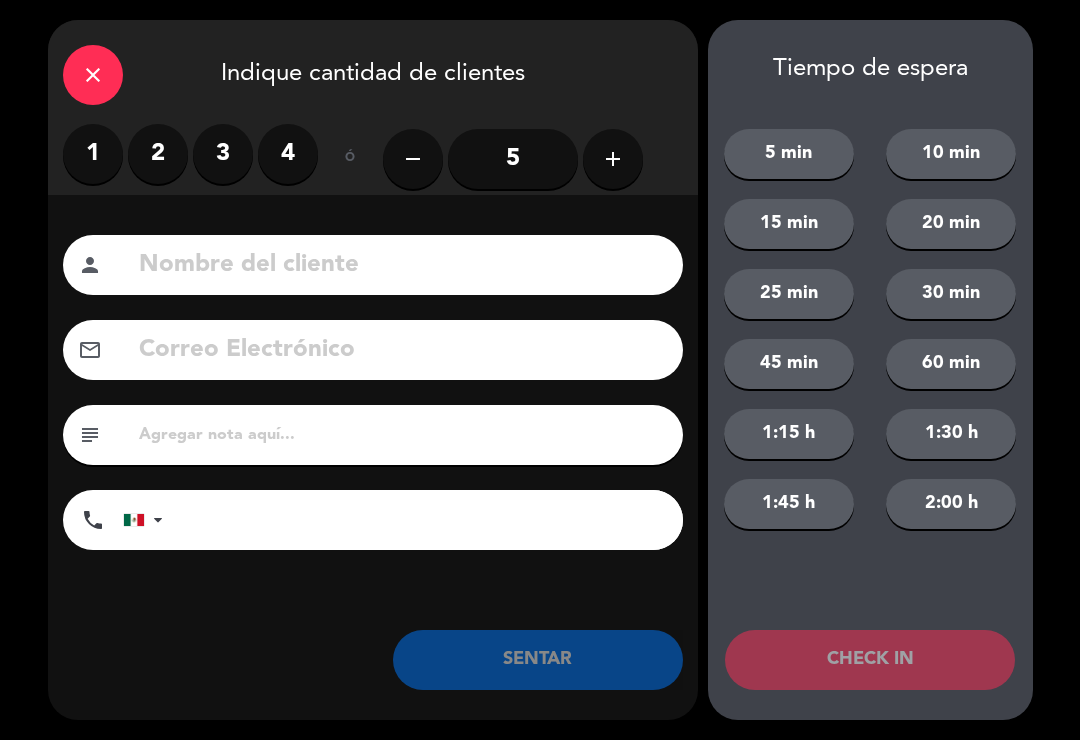 click 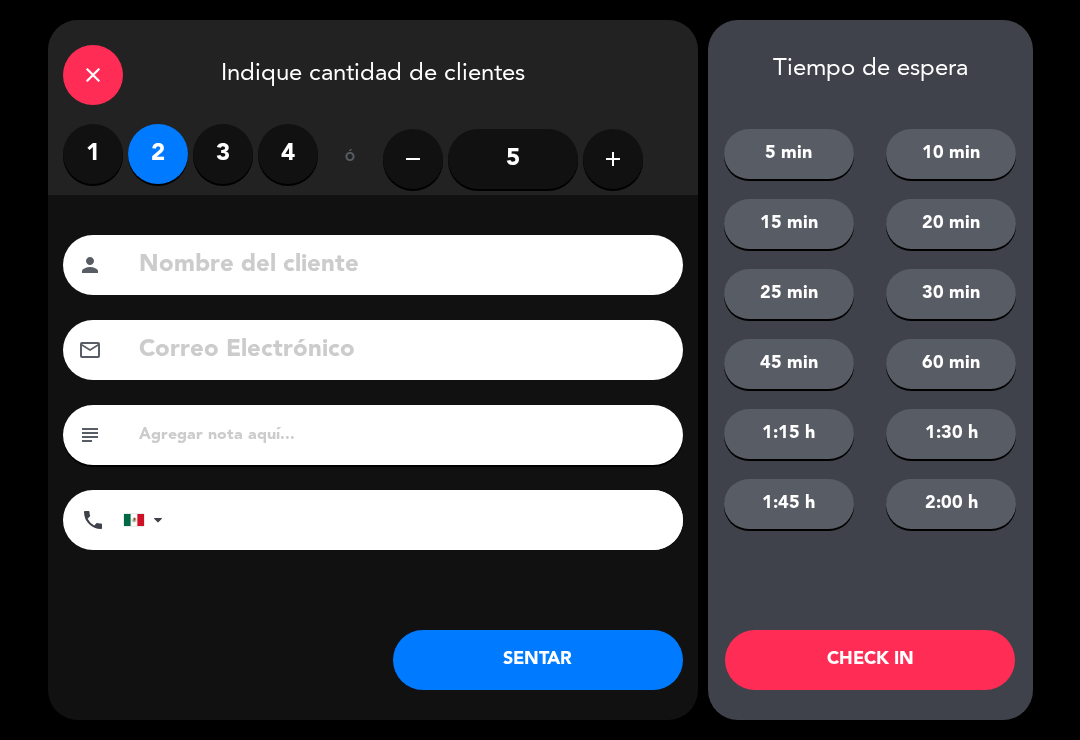 click 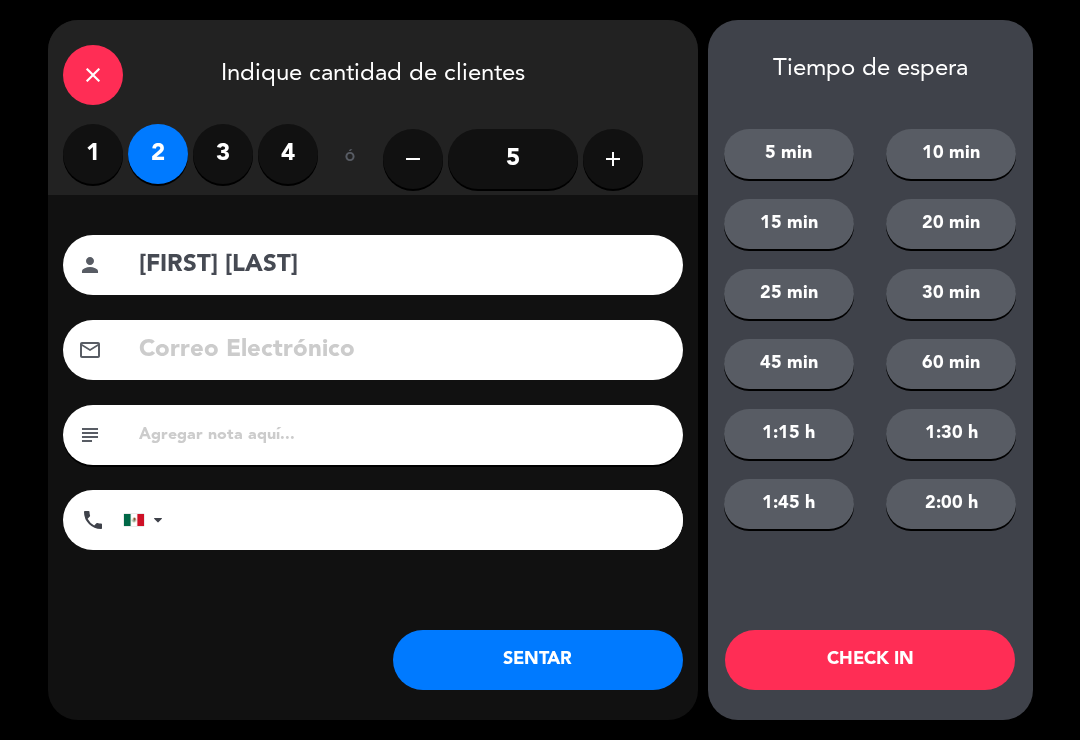 type on "[FIRST] [LAST]" 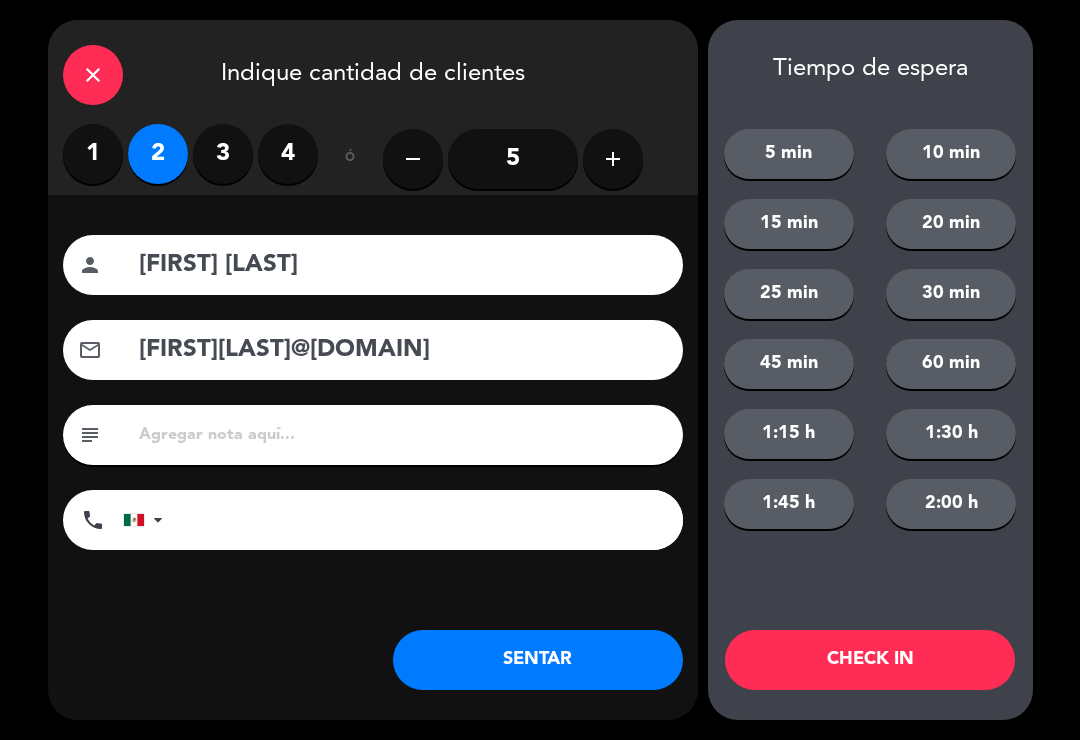 type on "[FIRST][LAST]@[DOMAIN]" 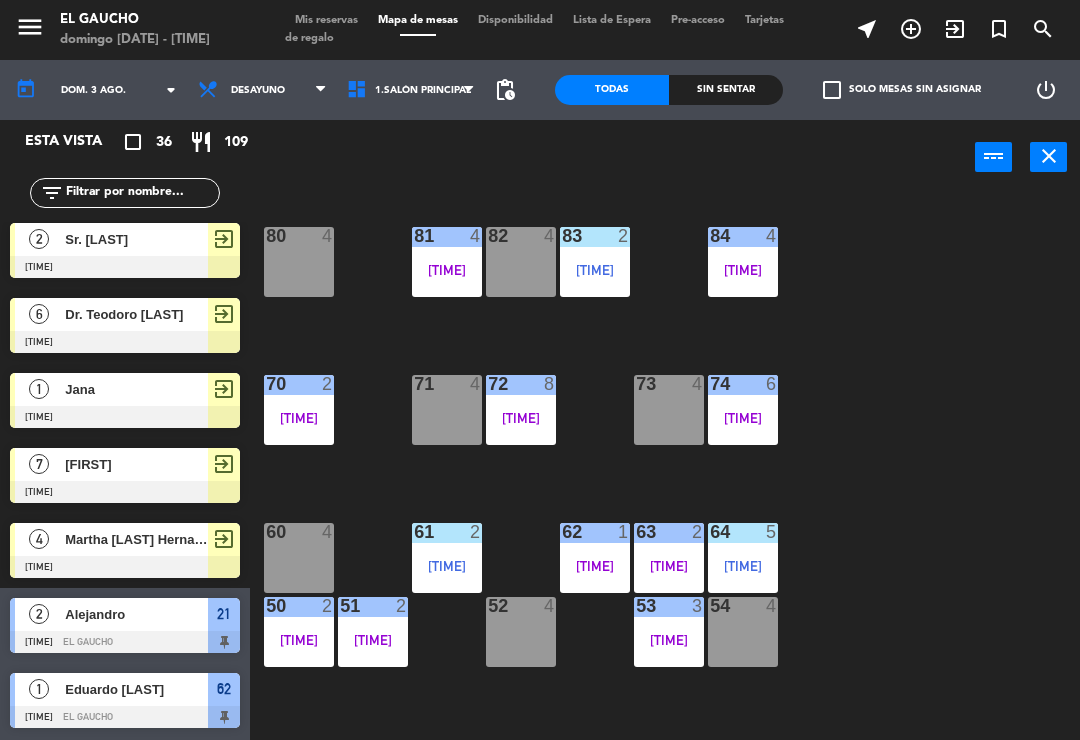 scroll, scrollTop: 0, scrollLeft: 0, axis: both 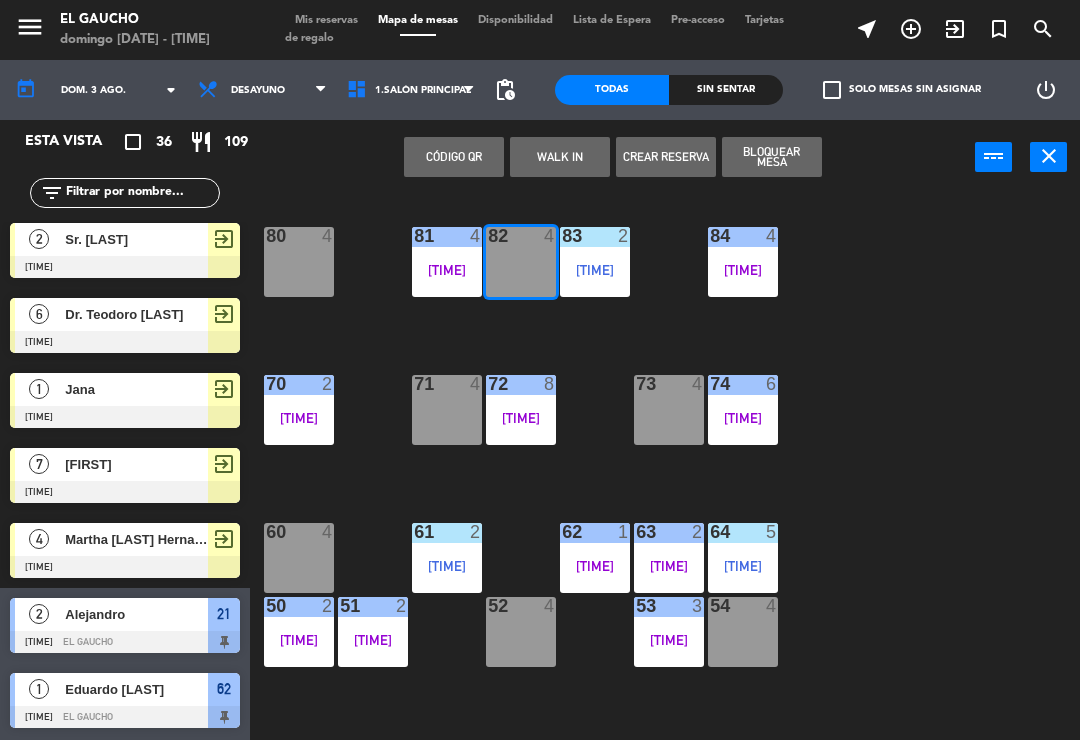 click at bounding box center [125, 492] 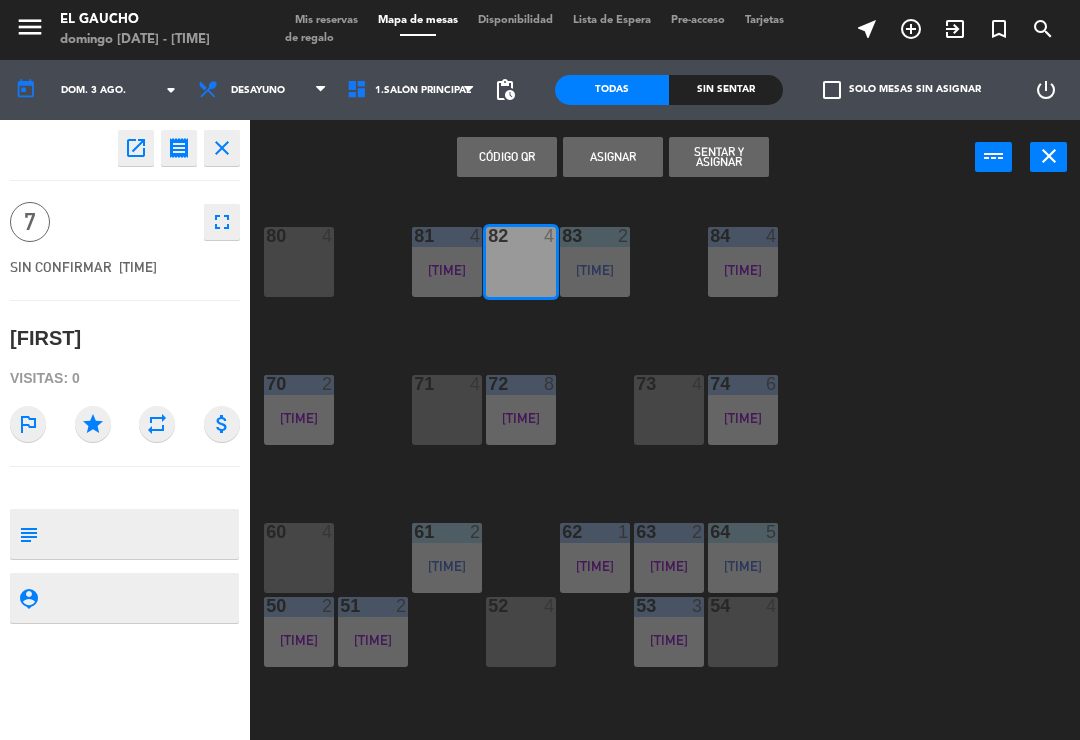 click on "Sentar y Asignar" at bounding box center (719, 157) 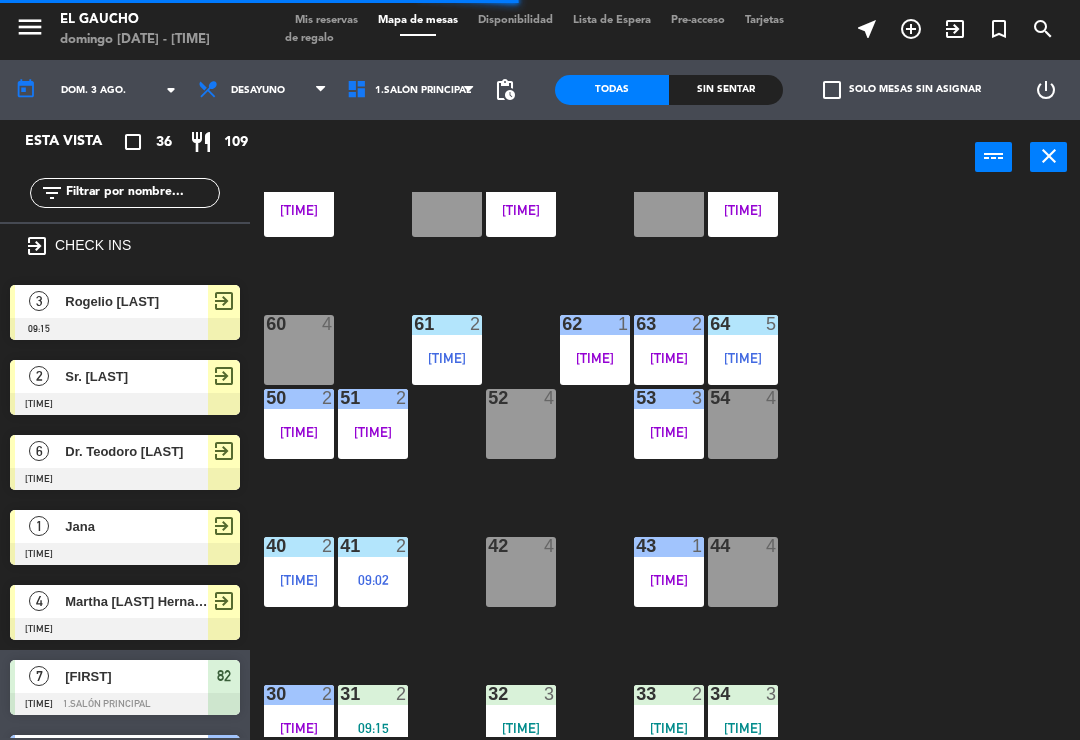 scroll, scrollTop: 260, scrollLeft: 0, axis: vertical 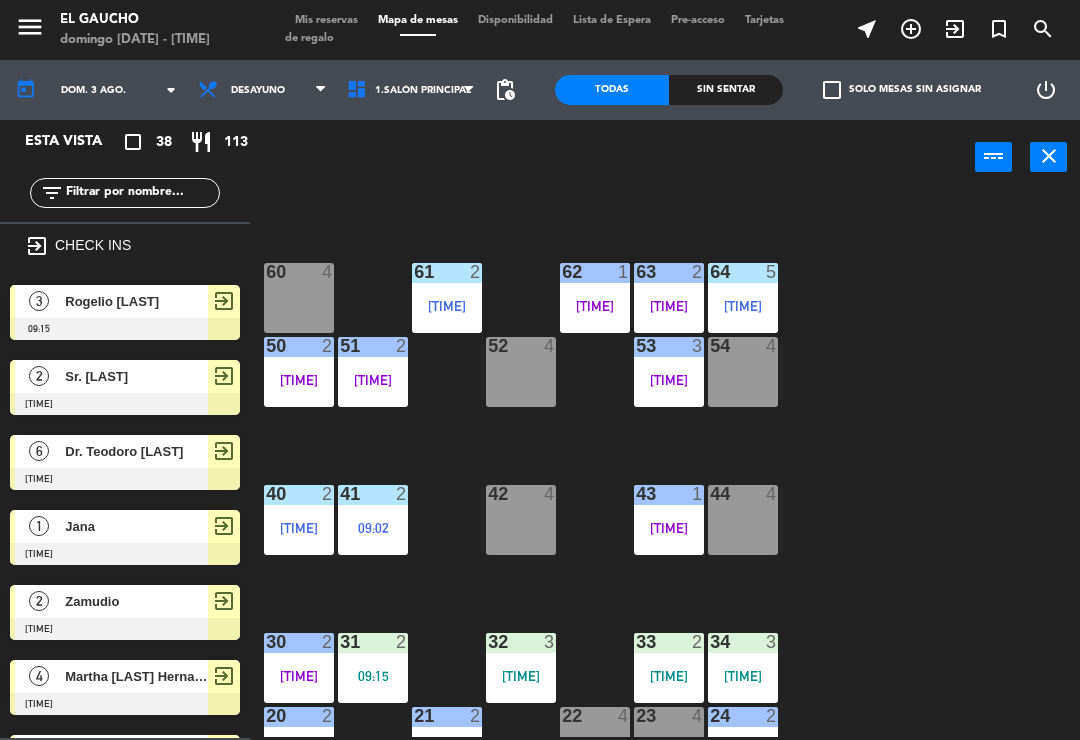 click on "54  4" at bounding box center (743, 372) 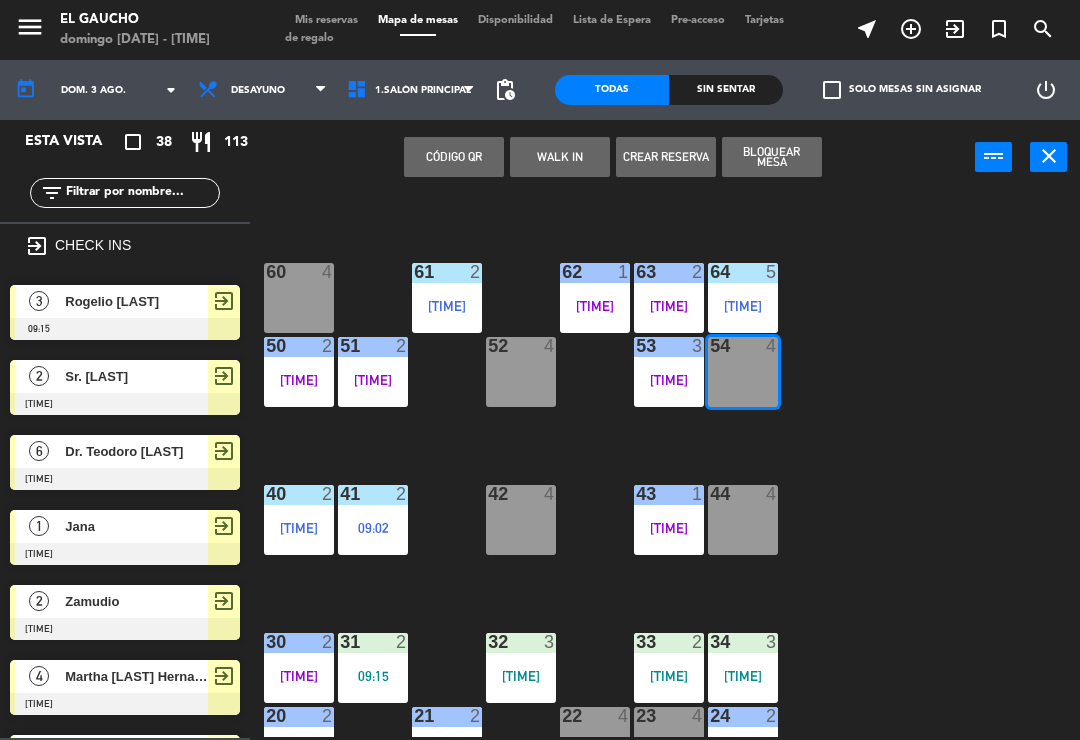 click on "WALK IN" at bounding box center [560, 157] 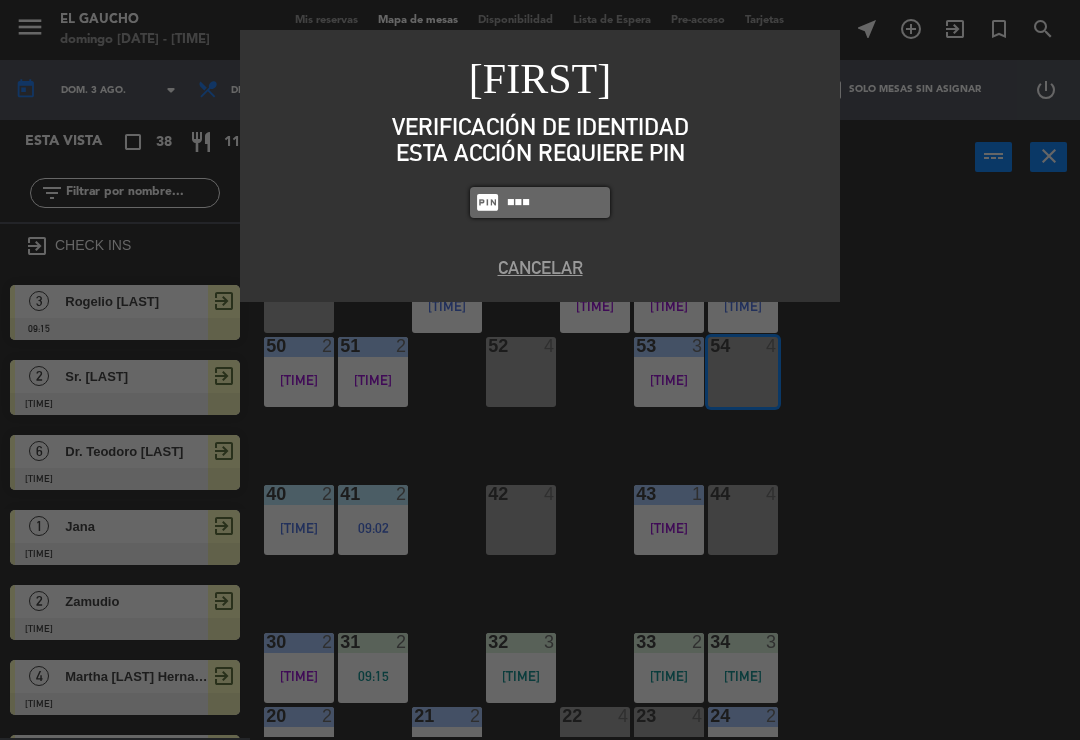 type on "0009" 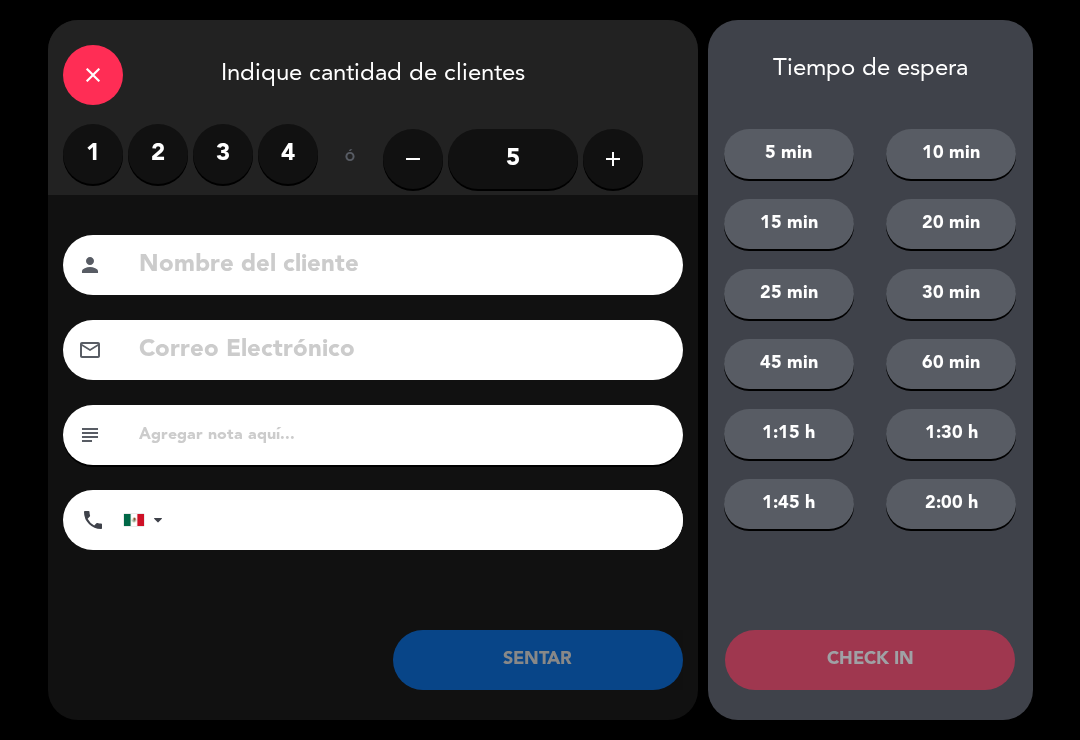 click on "2" at bounding box center [158, 154] 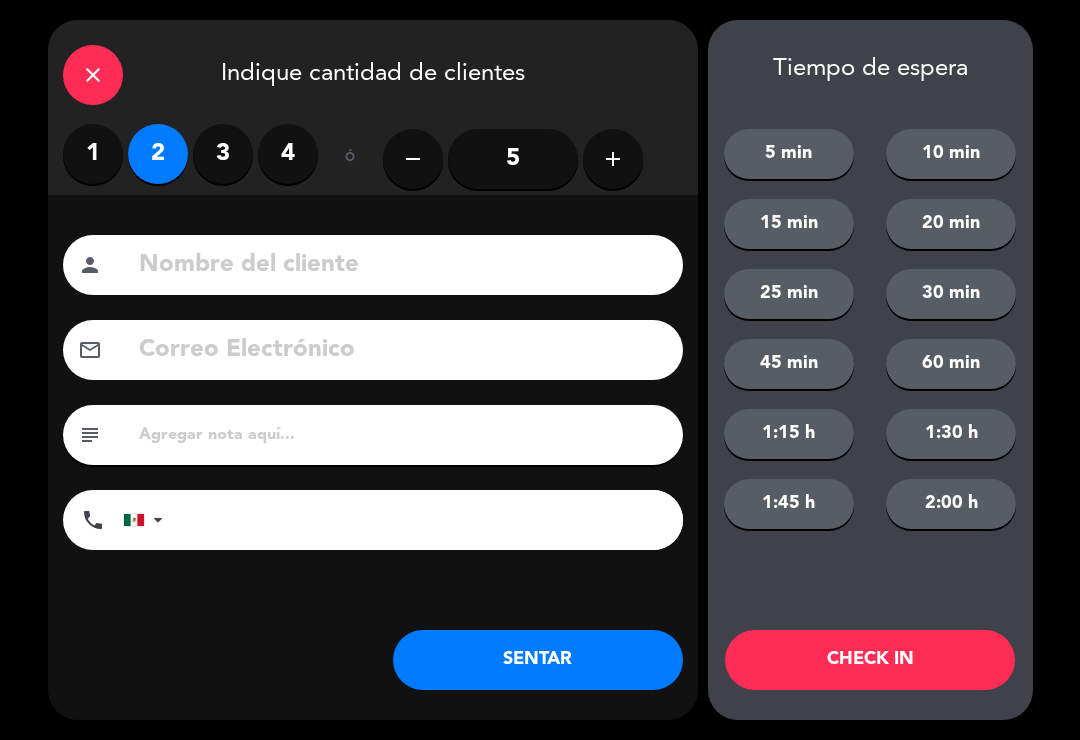 click on "SENTAR" 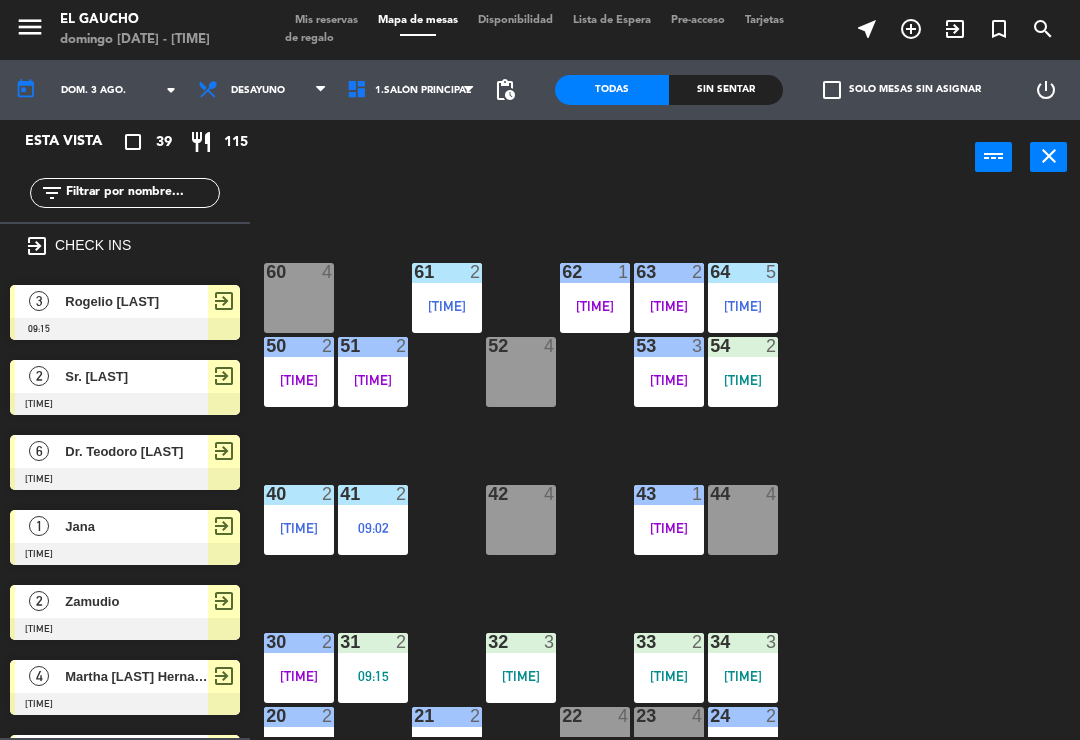 scroll, scrollTop: 136, scrollLeft: 0, axis: vertical 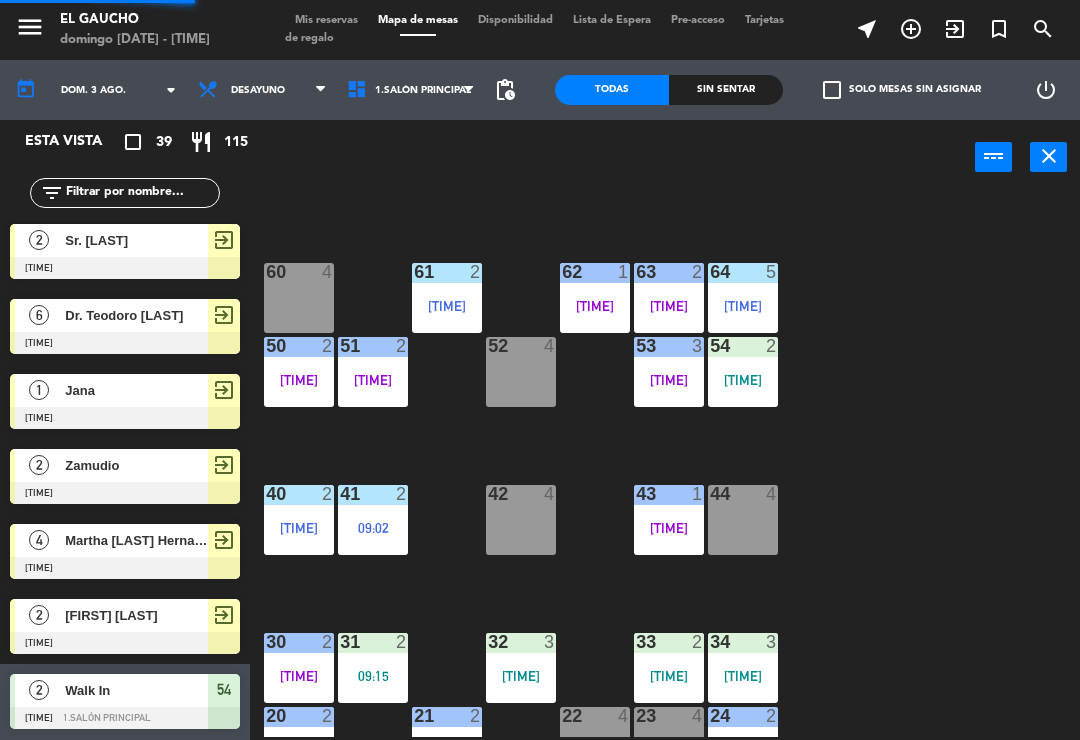 click on "52  4" at bounding box center [521, 372] 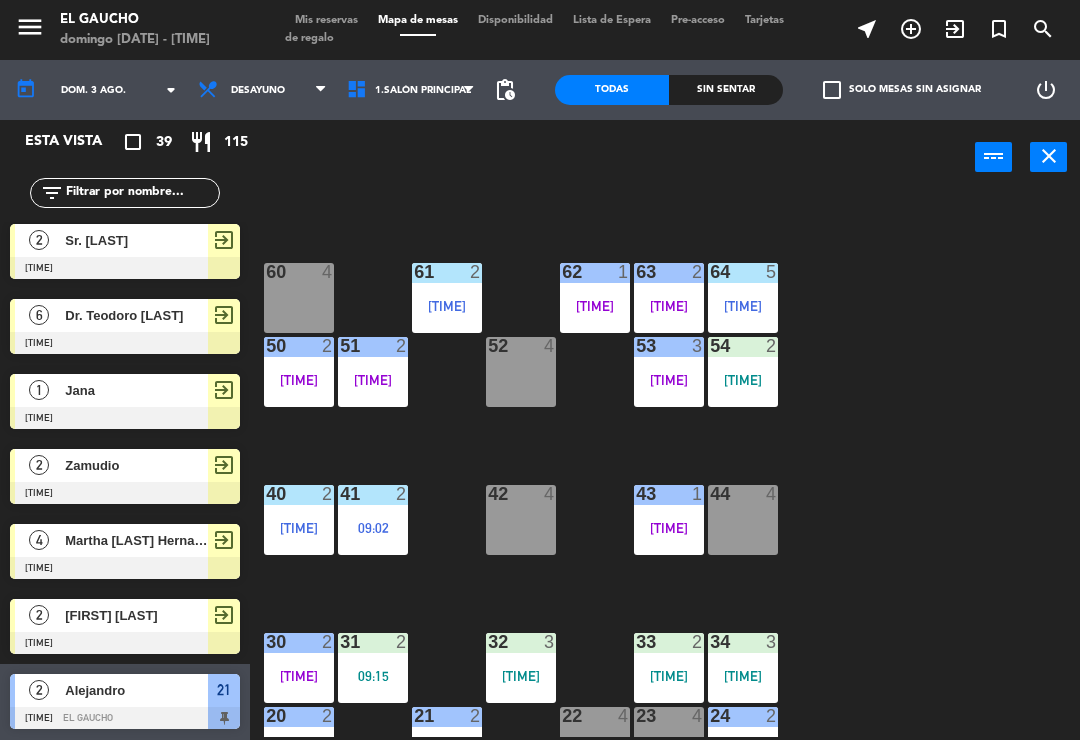 click on "84  4   [TIME]  80  4  83  2   [TIME]  82  7   [TIME]  81  4   [TIME]  70  2   [TIME]  71  4  72  8   [TIME]  73  4  74  6   [TIME]  63  2   [TIME]  62  1   [TIME]  739  61  2   [TIME]  60  4  64  5   [TIME]  54  2   [TIME]  53  3   [TIME]  50  2   [TIME]  52  4  51  2   [TIME]  850  40  2   [TIME]  43  1   [TIME]  42  4  41  2   [TIME]  44  4  31  2   [TIME]  30  2   [TIME]  32  3   [TIME]  33  2   [TIME]  34  3   [TIME]  20  2   [TIME]  21  2   [TIME]  22  4  24  2   [TIME]  23  4  14  3   [TIME]  15  6   [TIME]  13  4   [TIME]  Che  4  11 block  2   [TIME]  12  3   [TIME]" 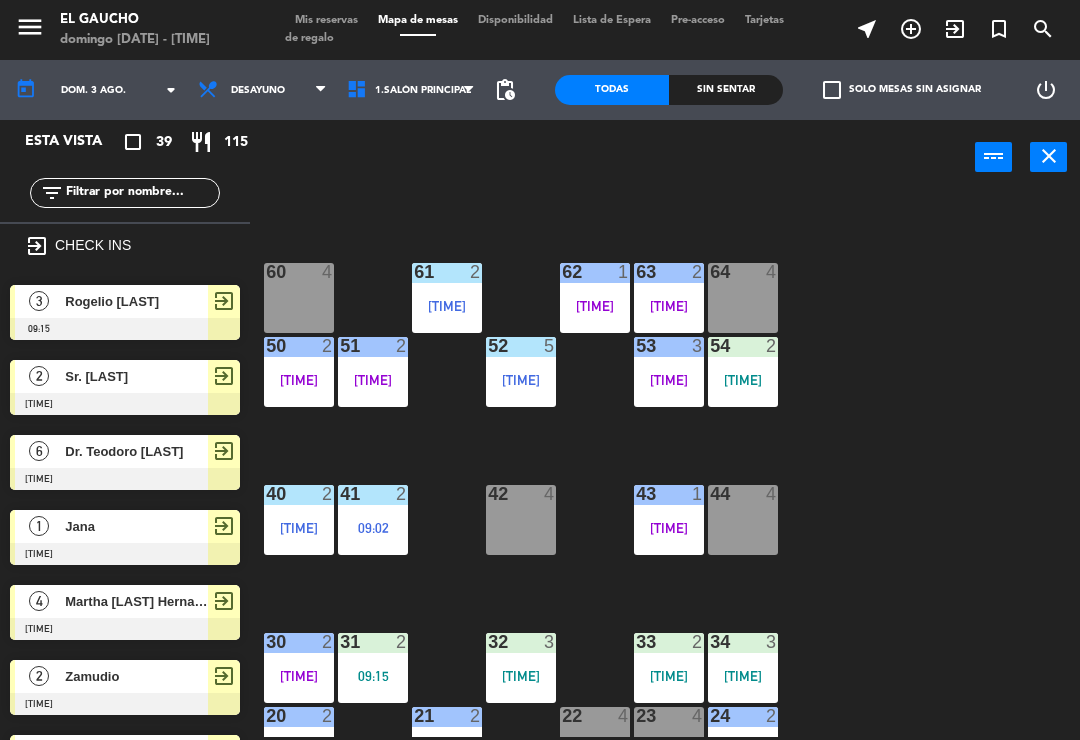 scroll, scrollTop: 451, scrollLeft: 0, axis: vertical 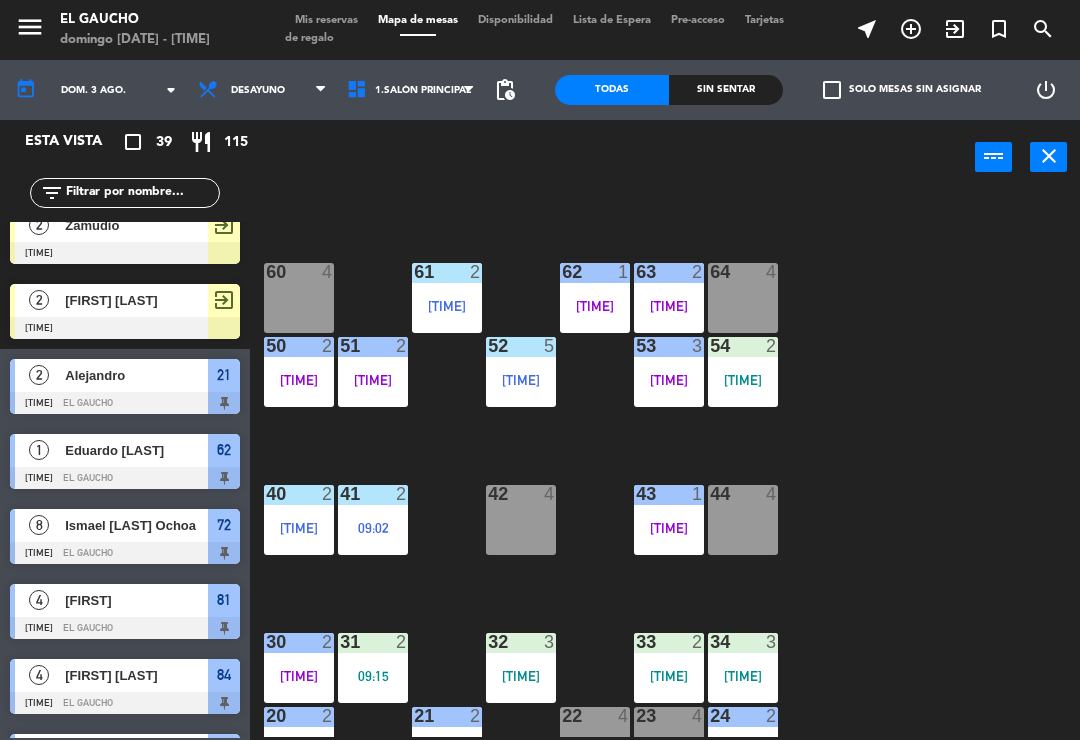 click on "64  4" at bounding box center [743, 298] 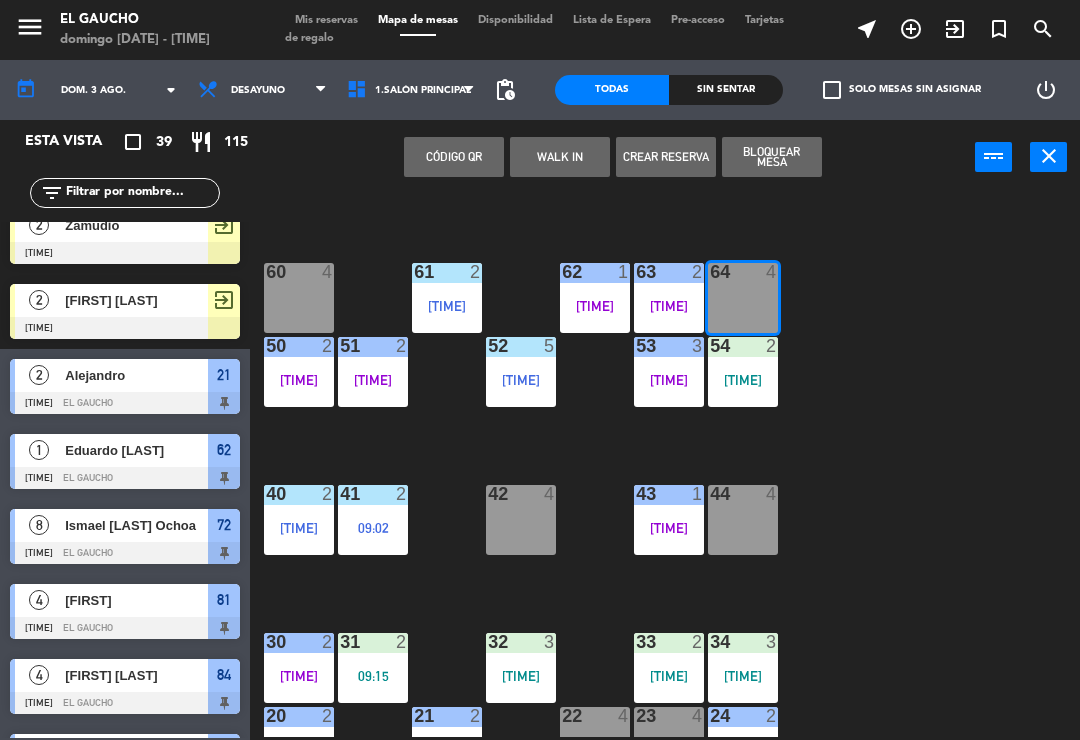 click on "WALK IN" at bounding box center [560, 157] 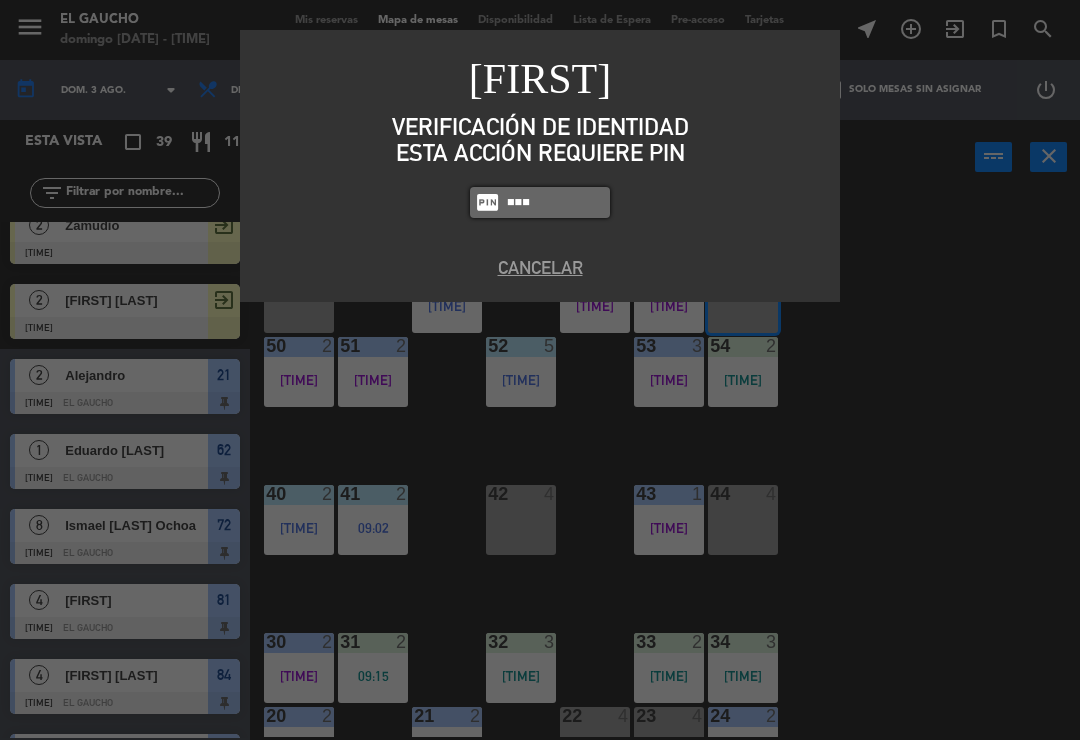 type on "0098" 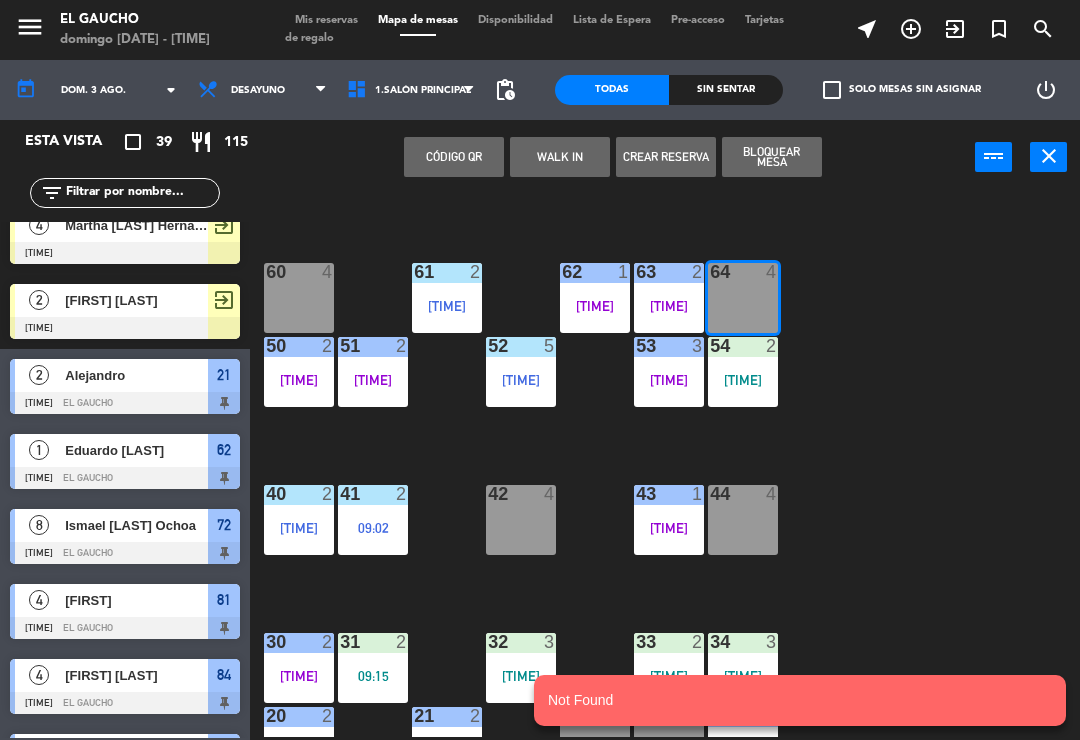 click on "WALK IN" at bounding box center (560, 157) 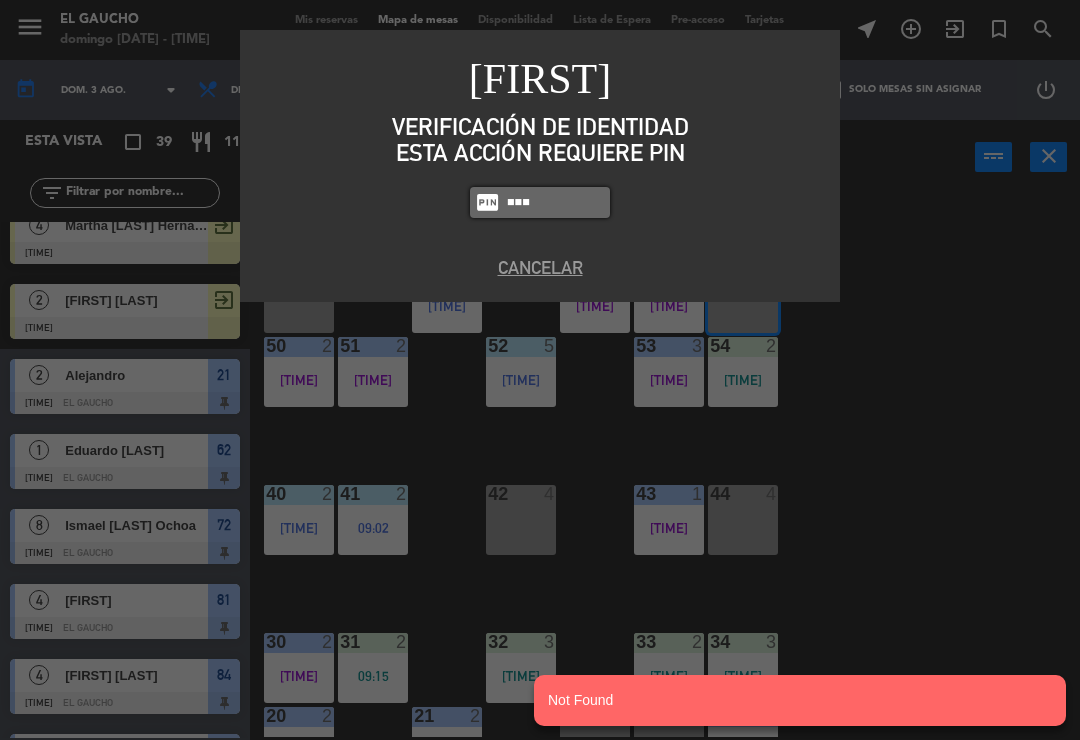 type on "0009" 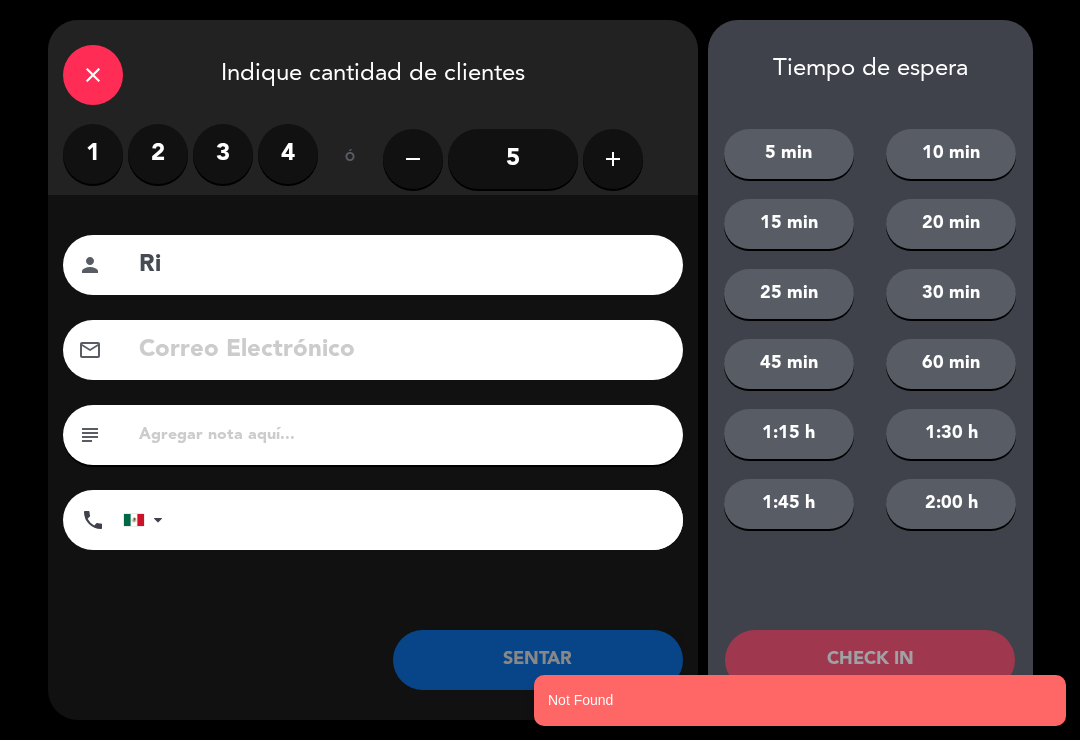 type on "R" 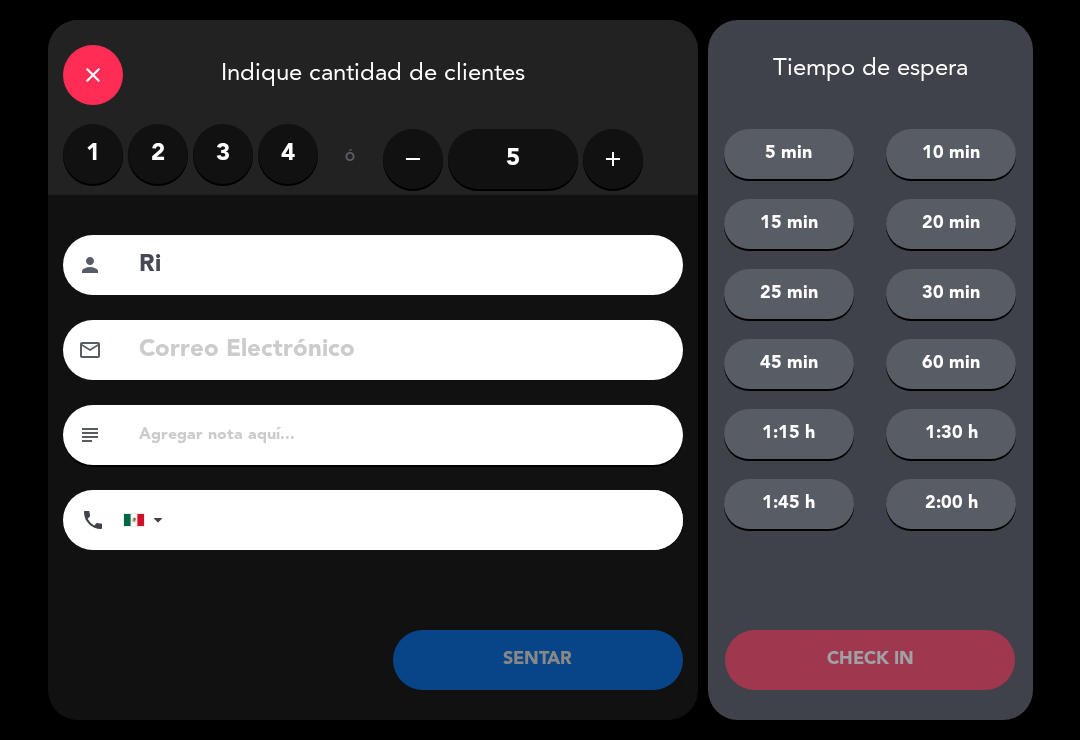 type on "R" 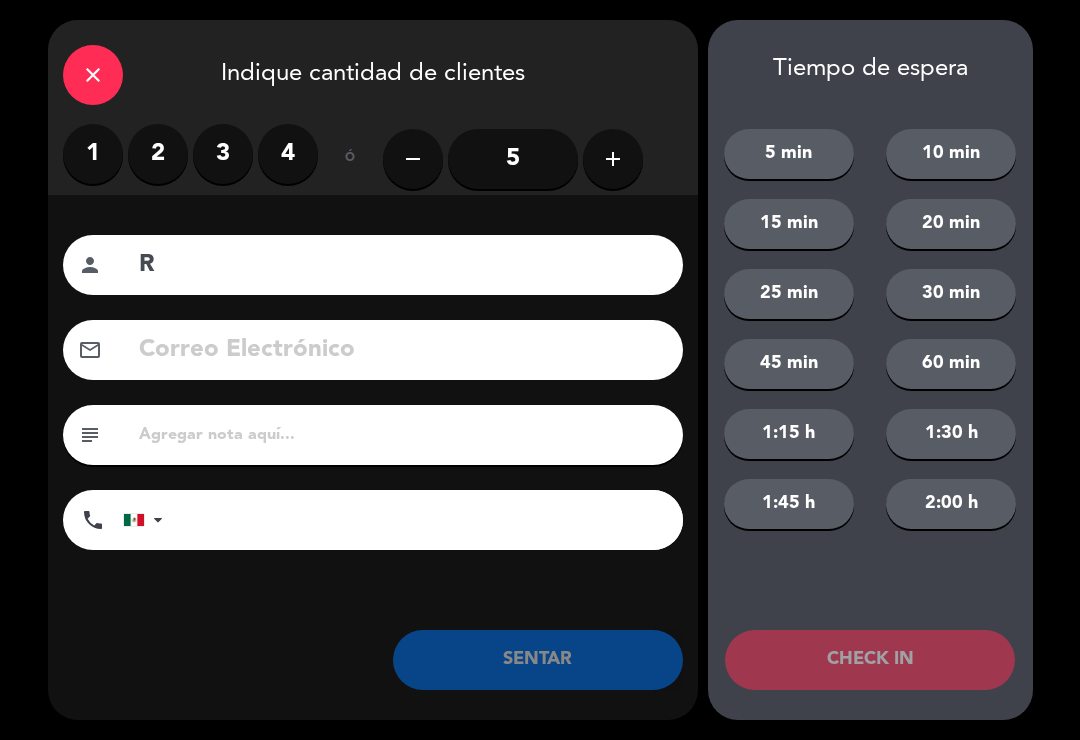 type 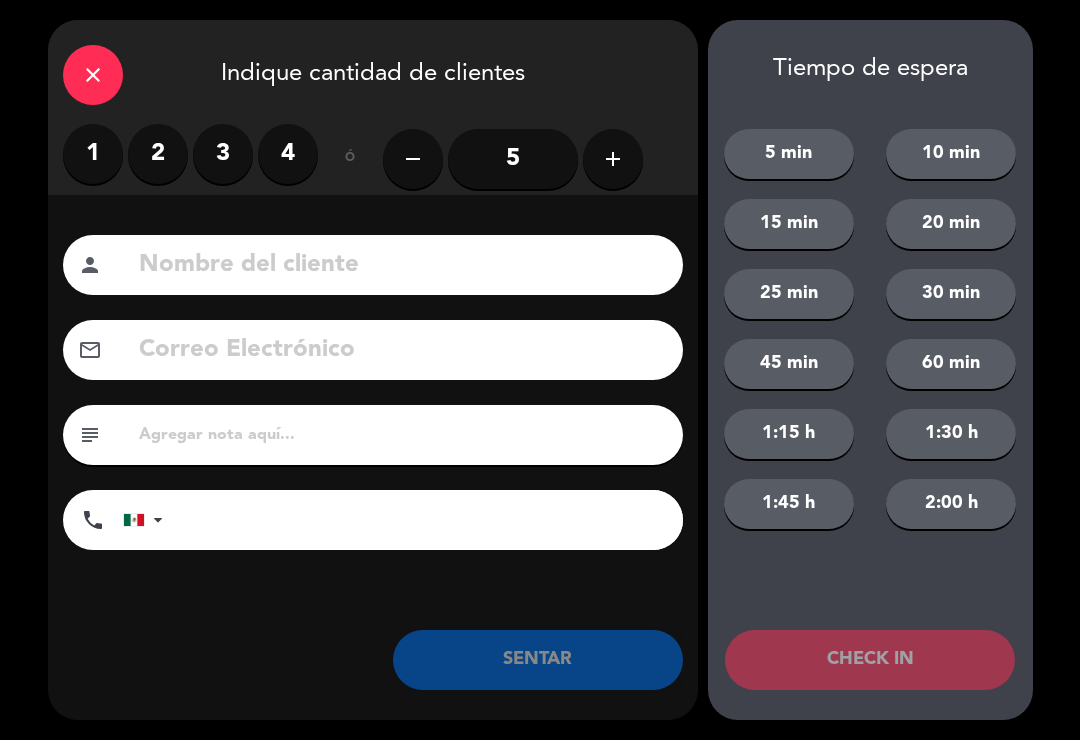 click on "close" 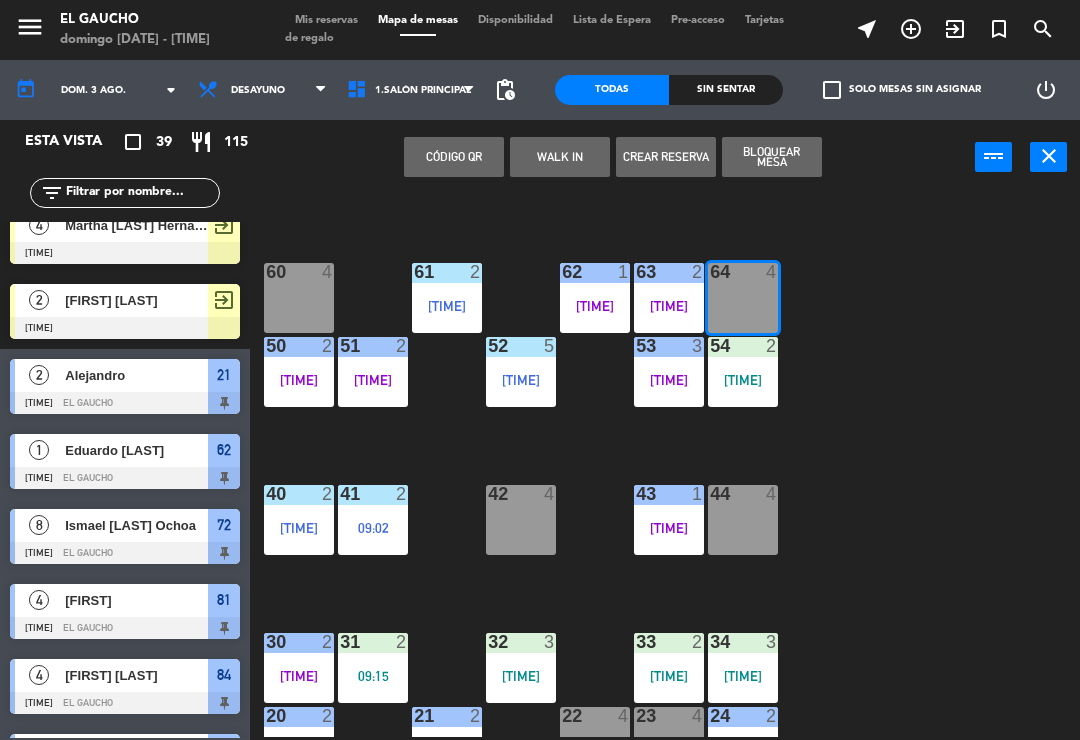 click on "84  4   [TIME]  80  4  83  2   [TIME]  82  4  81  4   [TIME]  70  2   [TIME]  71  4  72  8   [TIME]  73  4  74  6   [TIME]  63  2   [TIME]  62  1   [TIME]  61  2   [TIME]  60  4  64  5   [TIME]  54  4  53  3   [TIME]  50  2   [TIME]  52  4  51  2   [TIME]  40  2   [TIME]  43  1   [TIME]  42  4  41  2   [TIME]  44  4  31  2   [TIME]  30  2   [TIME]  32  3   [TIME]  33  4  34  3   [TIME]  20  2   [TIME]  21  2   [TIME]  22  4  24  2   [TIME]  23  4  14  3   [TIME]  15  6   [TIME]  13  4   [TIME]  Che  4  11 block  2   [TIME]  12  3   [TIME]" 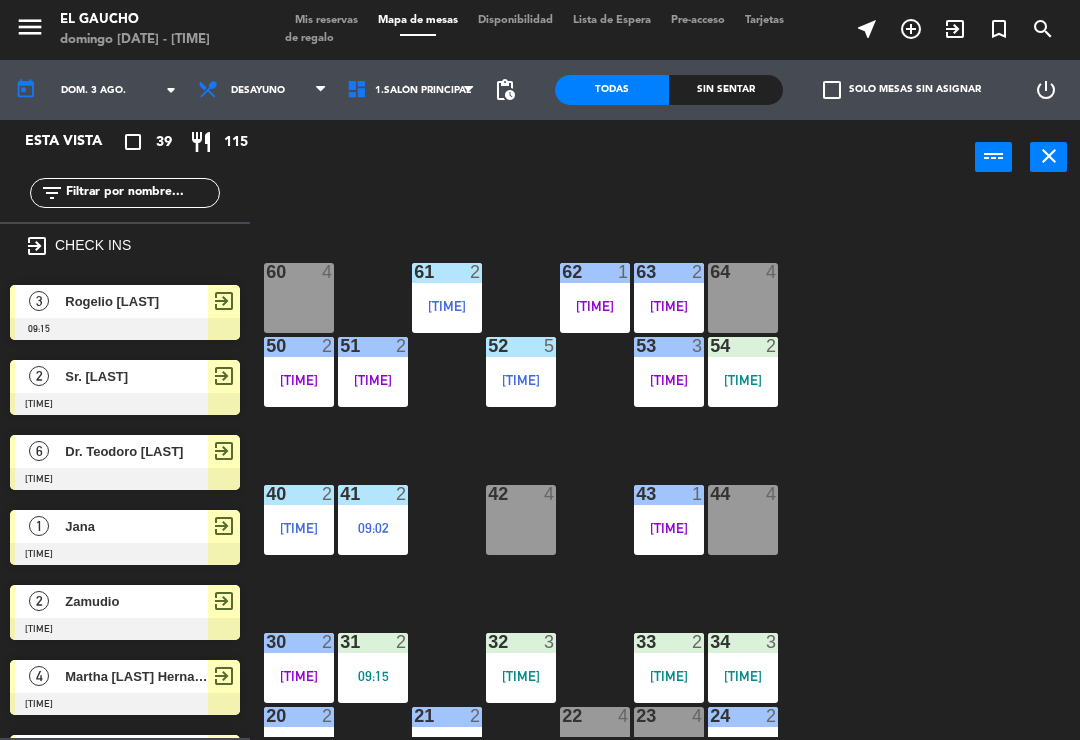 scroll, scrollTop: 0, scrollLeft: 0, axis: both 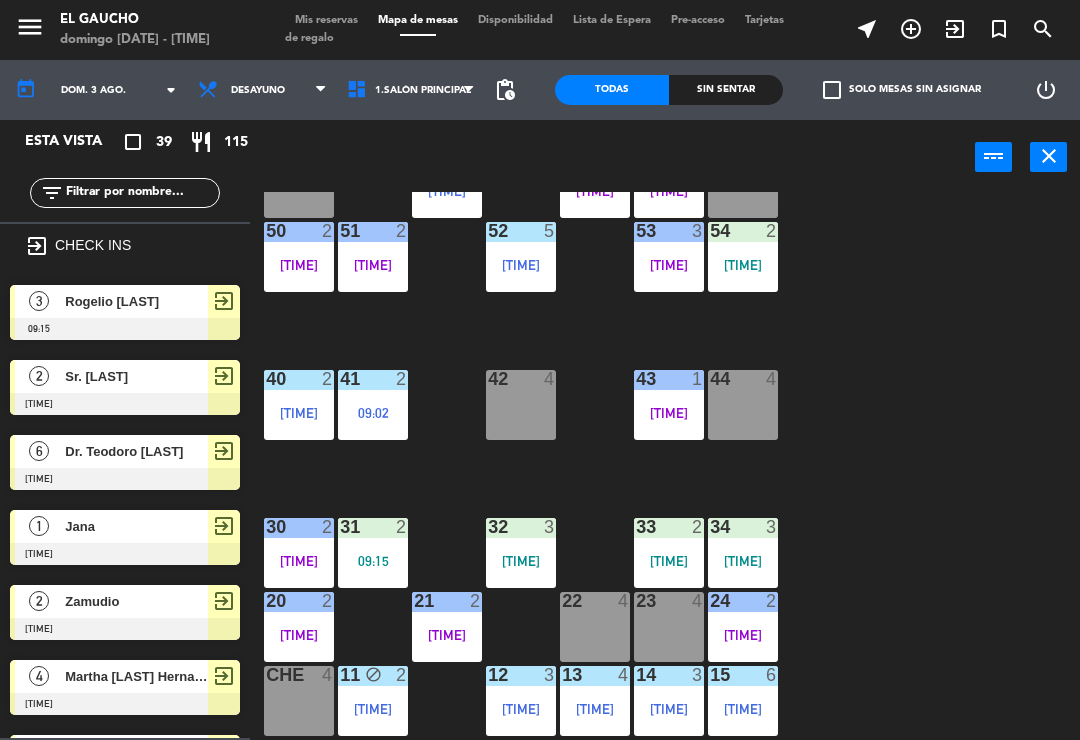 click on "22  4" at bounding box center (595, 627) 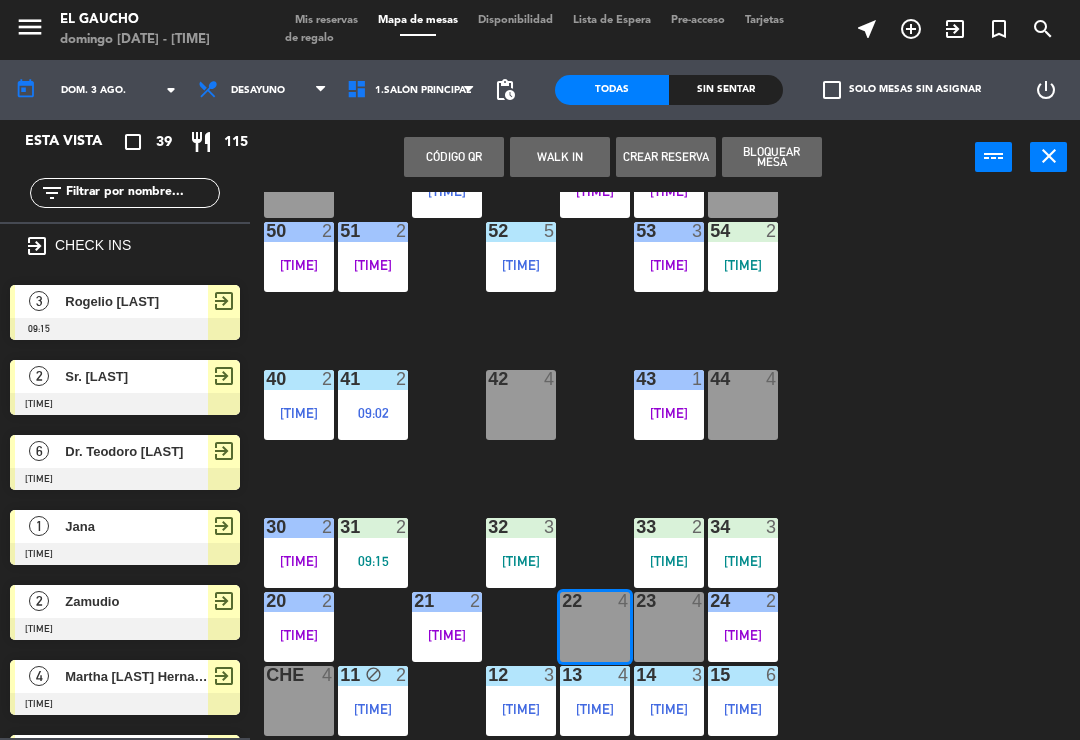 click at bounding box center (125, 329) 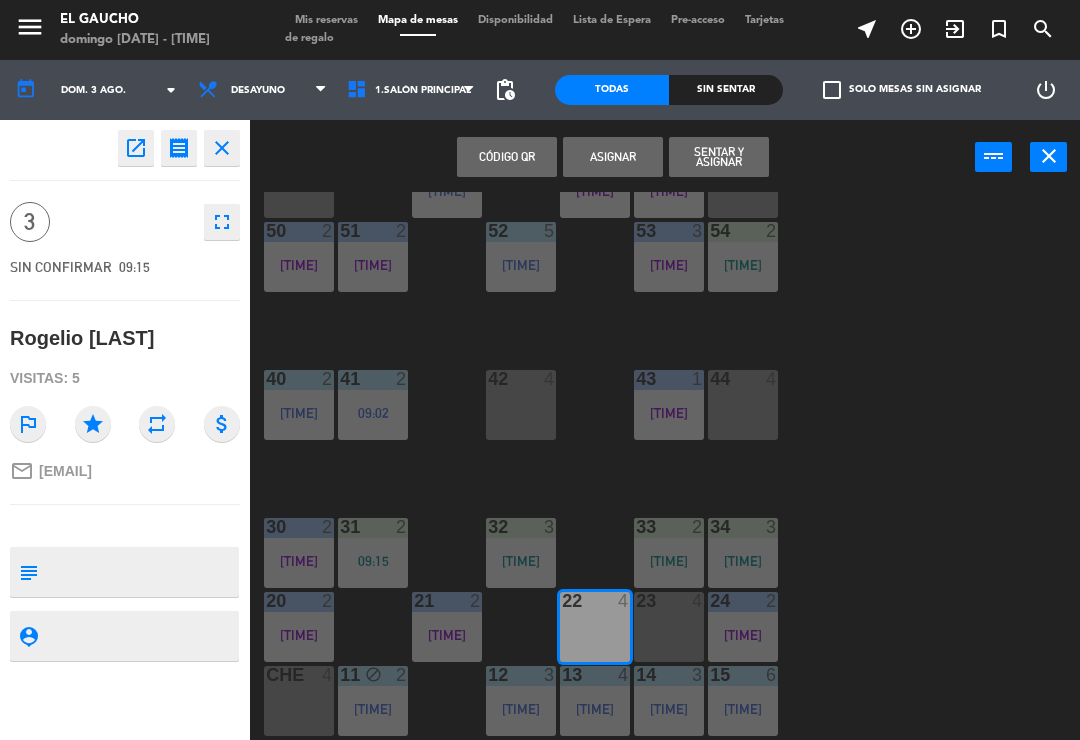 click on "Sentar y Asignar" at bounding box center (719, 157) 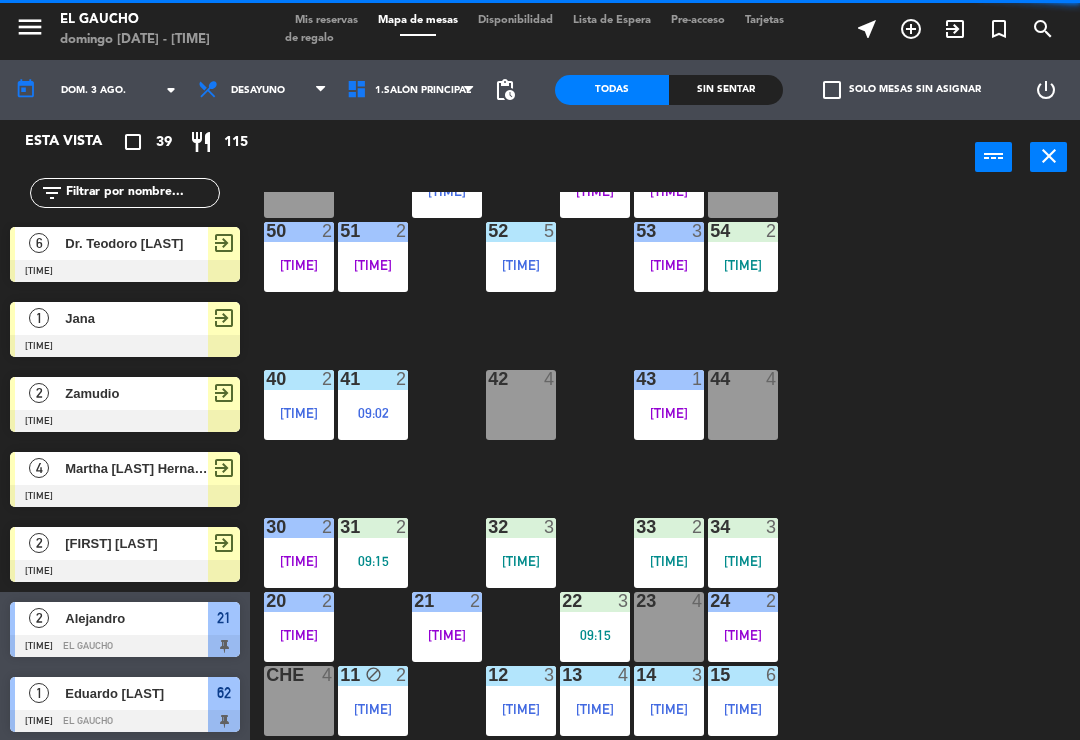 scroll, scrollTop: 131, scrollLeft: 0, axis: vertical 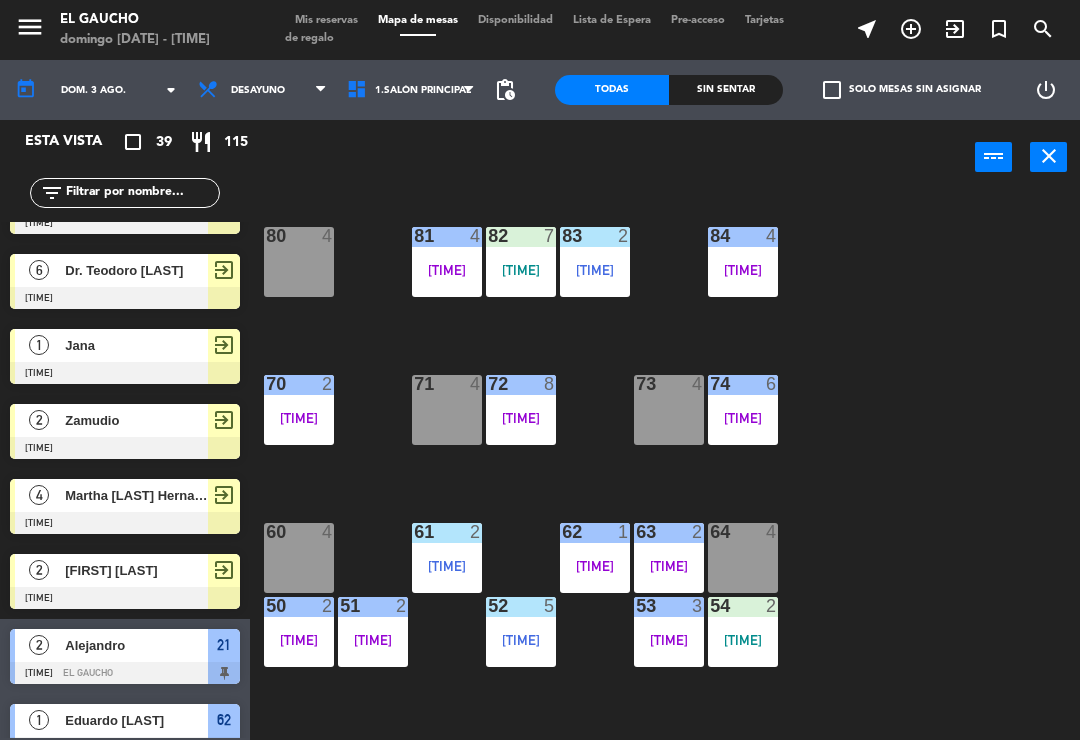 click on "84  4   [TIME]  80  4  83  2   [TIME]  82  7   [TIME]  81  4   [TIME]  70  2   [TIME]  71  4  72  8   [TIME]  73  4  74  6   [TIME]  63  2   [TIME]  62  1   [TIME]  739  61  2   [TIME]  60  4  64  4  54  2   [TIME]  53  3   [TIME]  50  2   [TIME]  52  4  51  2   [TIME]  850  40  2   [TIME]  43  1   [TIME]  42  4  41  2   [TIME]  44  4  31  2   [TIME]  30  2   [TIME]  32  3   [TIME]  33  2   [TIME]  34  3   [TIME]  20  2   [TIME]  21  2   [TIME]  22  4  24  2   [TIME]  23  4  14  3   [TIME]  15  6   [TIME]  13  4   [TIME]  Che  4  11 block  2   [TIME]  12  3   [TIME]" 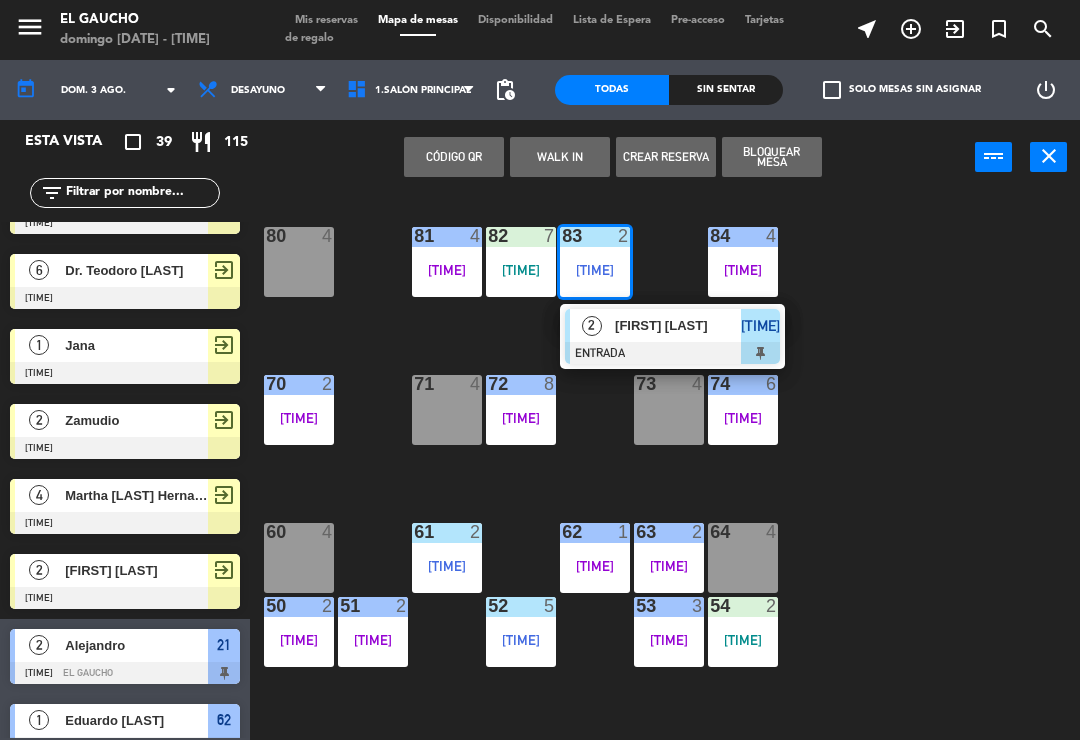 click on "[FIRST] [LAST]" at bounding box center [677, 325] 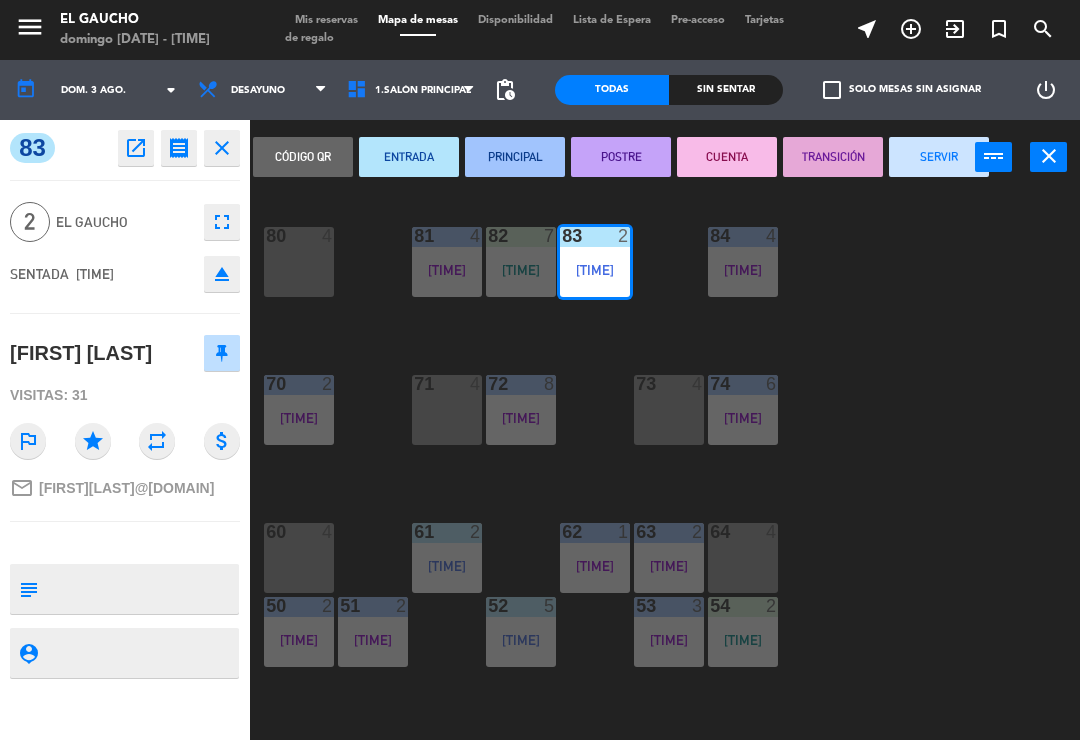 click on "SERVIR" at bounding box center (939, 157) 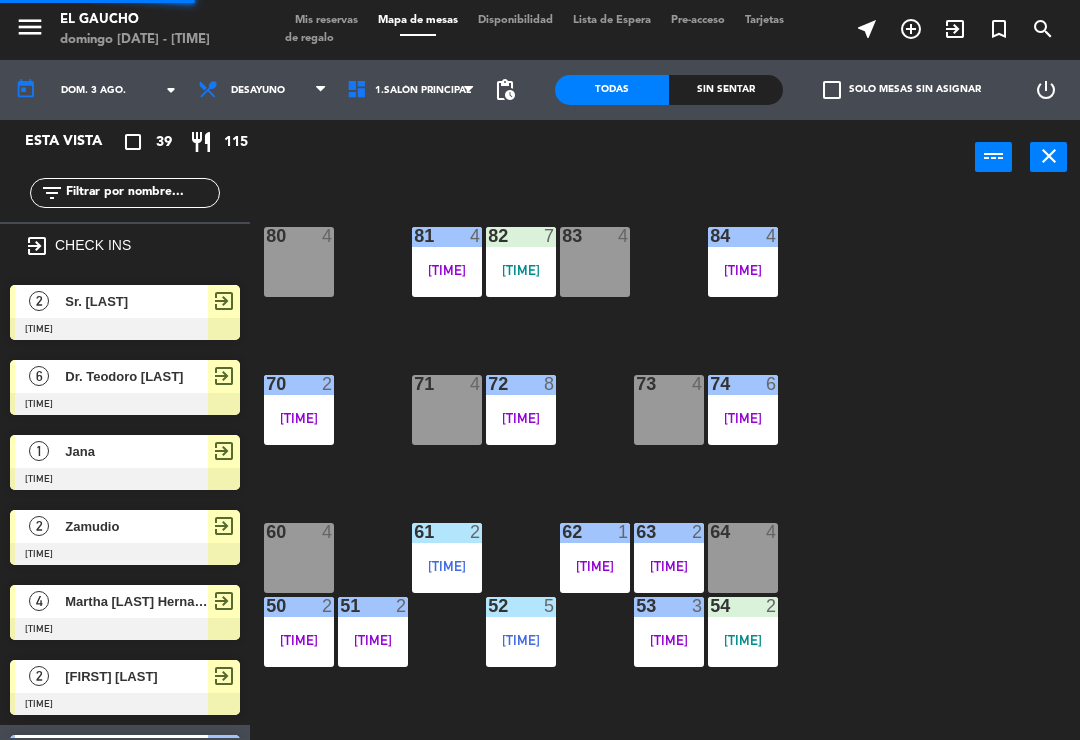 scroll, scrollTop: 0, scrollLeft: 0, axis: both 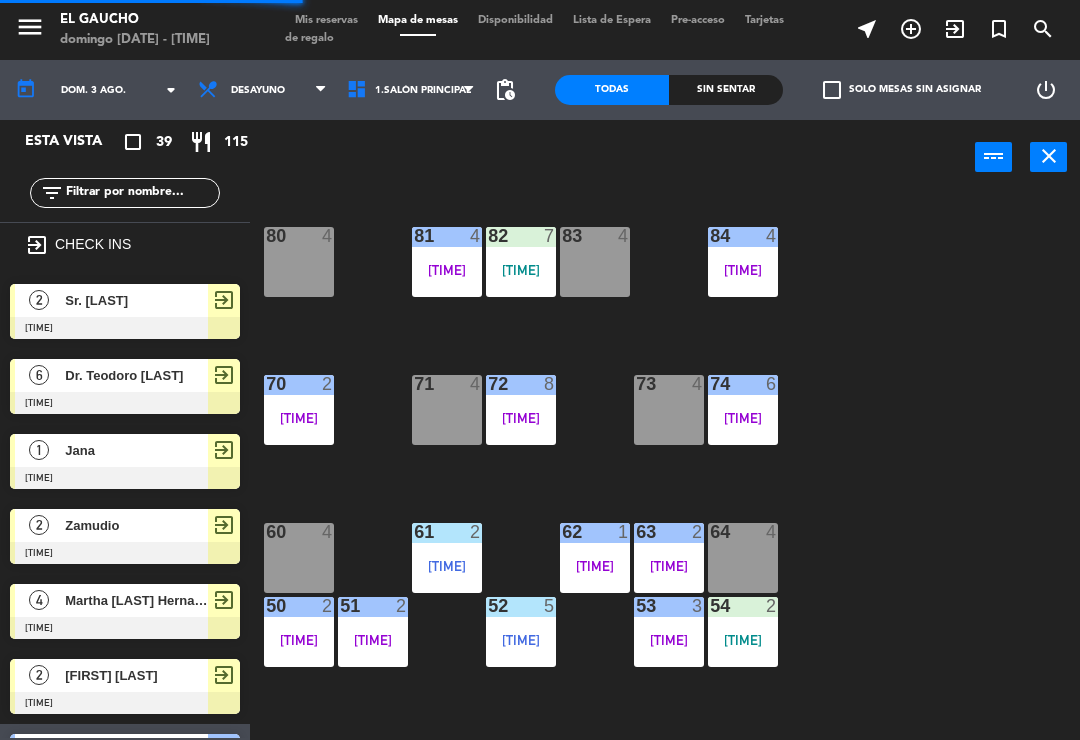 click on "83  4" at bounding box center [595, 262] 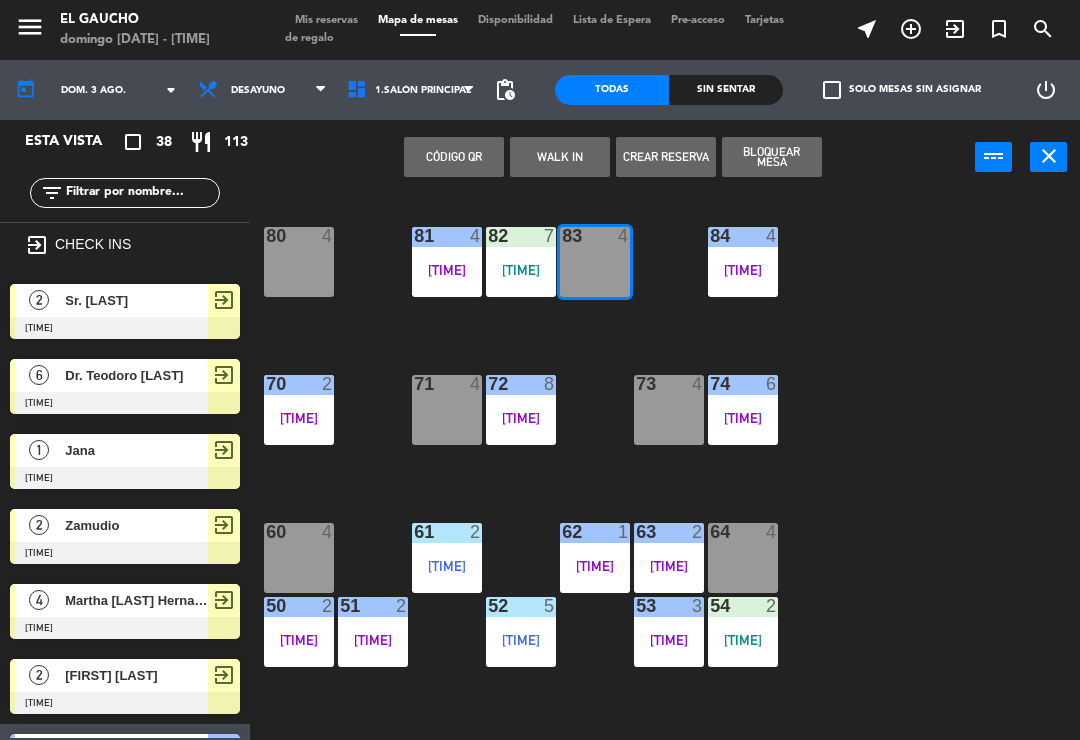 click at bounding box center [125, 628] 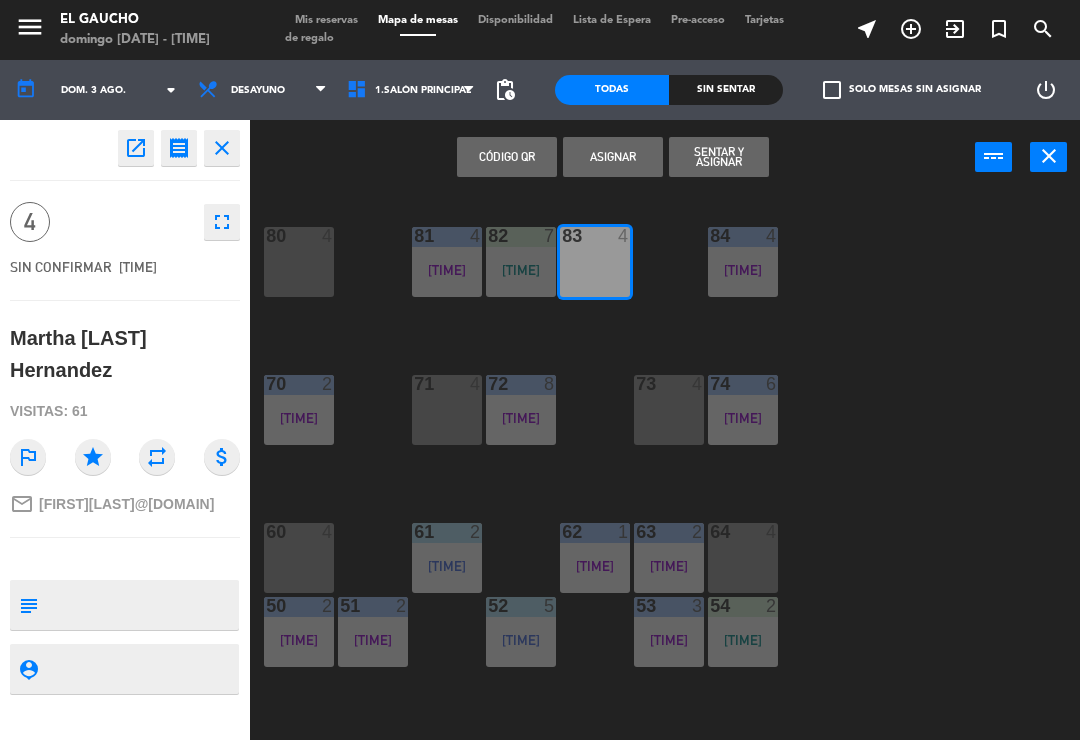 click on "Sentar y Asignar" at bounding box center (719, 157) 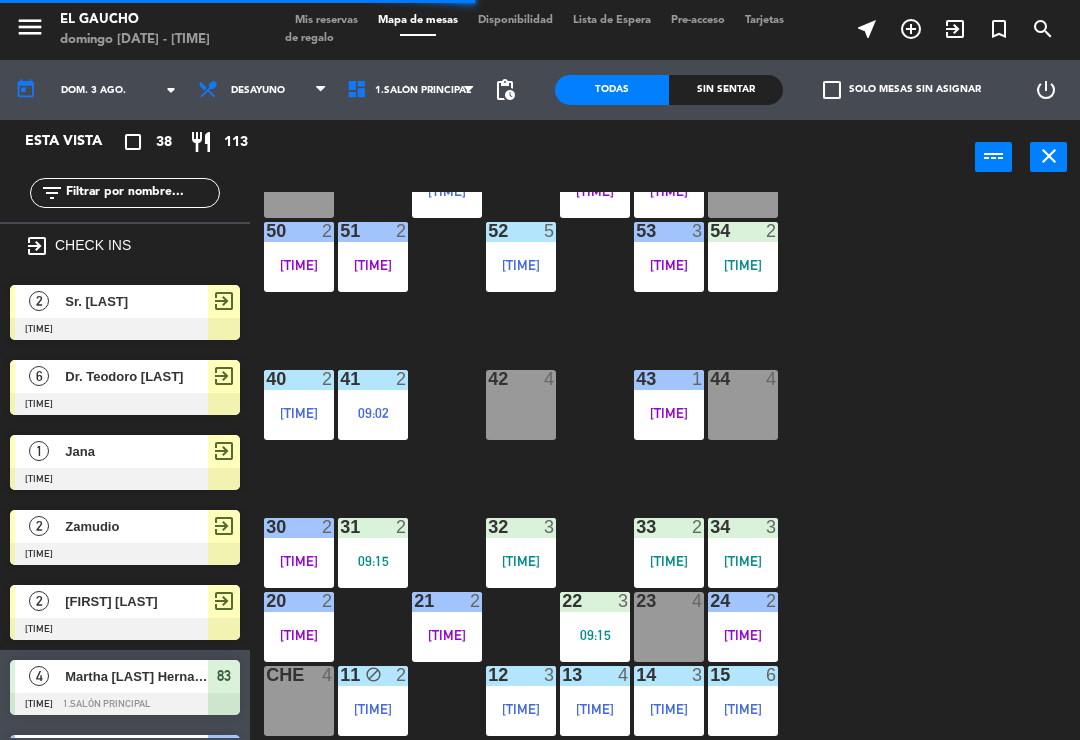 scroll, scrollTop: 375, scrollLeft: 0, axis: vertical 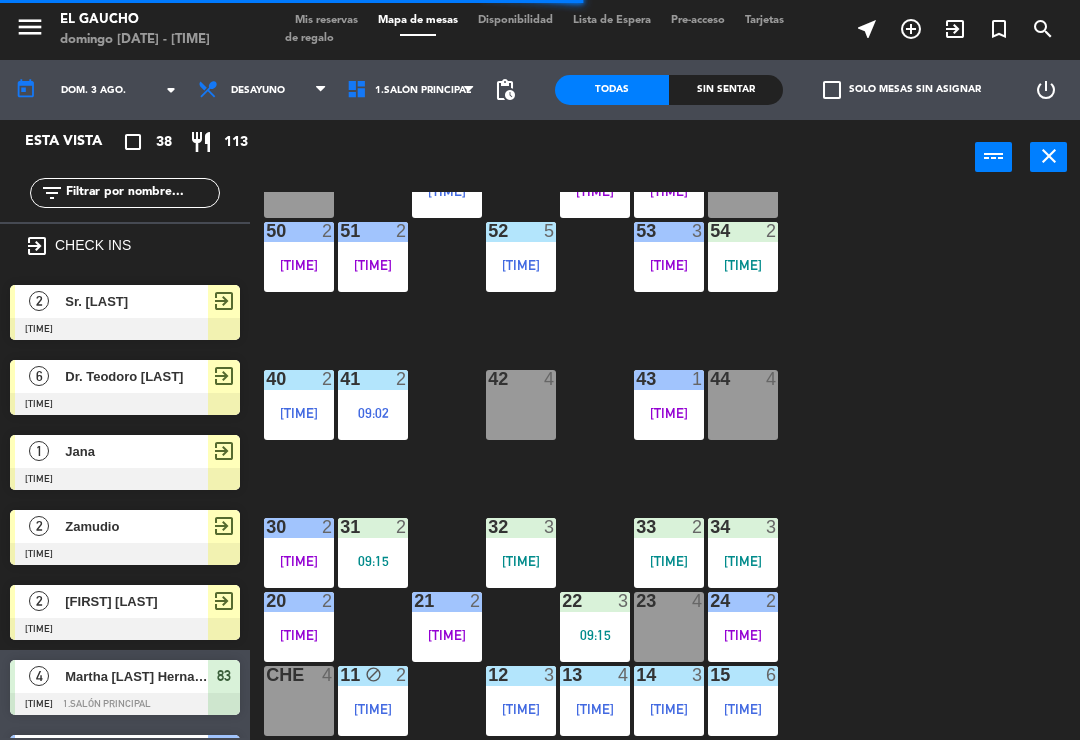 click on "23  4" at bounding box center (669, 627) 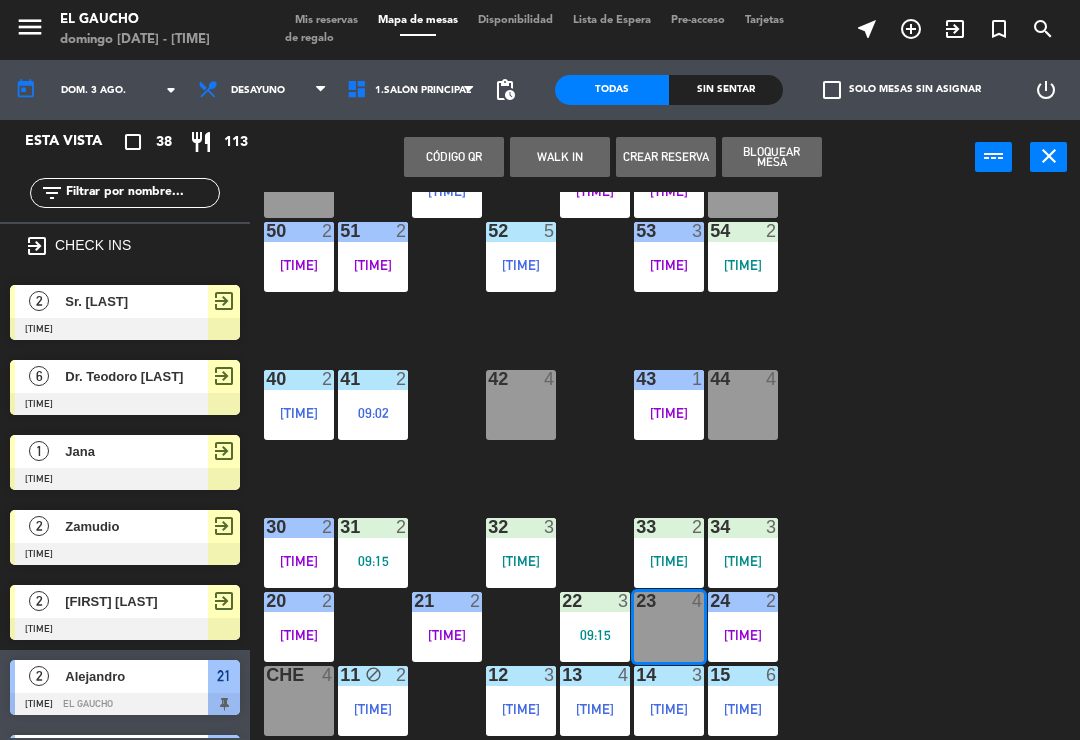 click on "2" at bounding box center (39, 301) 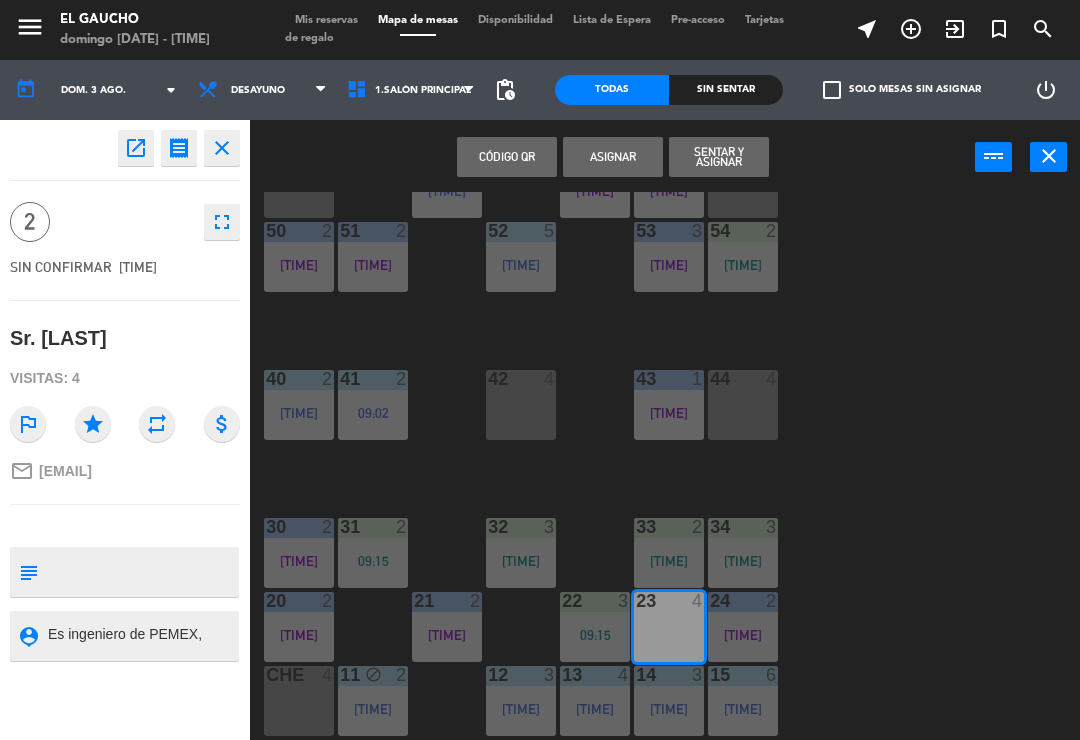 click on "Sentar y Asignar" at bounding box center [719, 157] 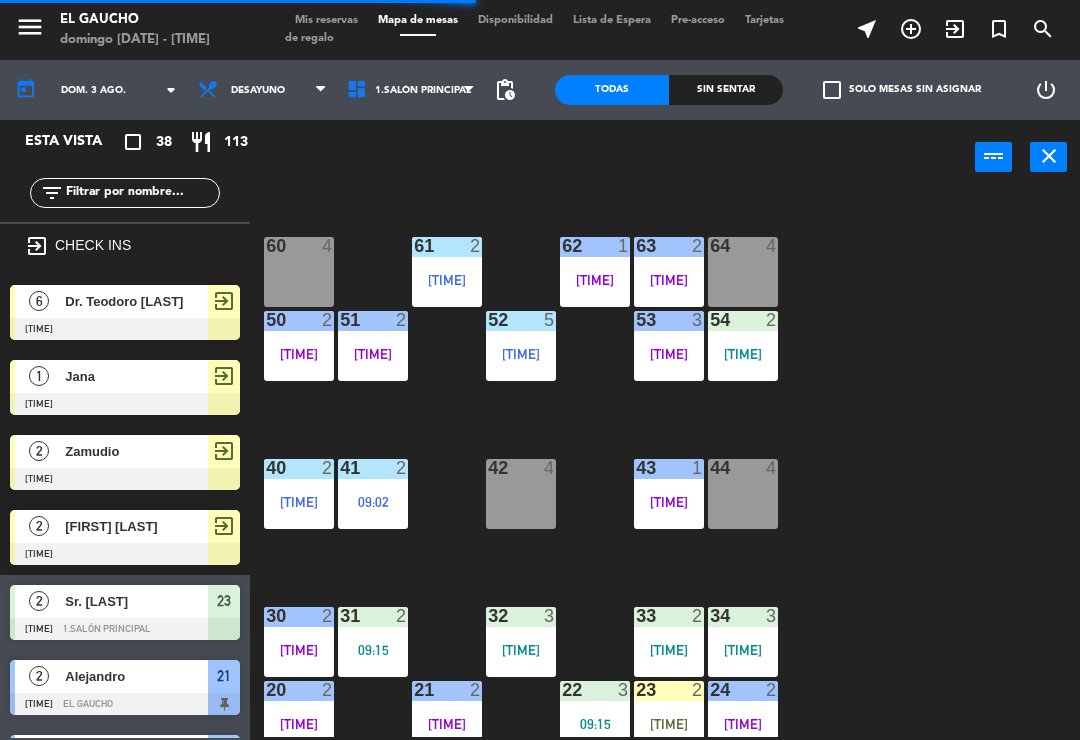 scroll, scrollTop: 273, scrollLeft: 0, axis: vertical 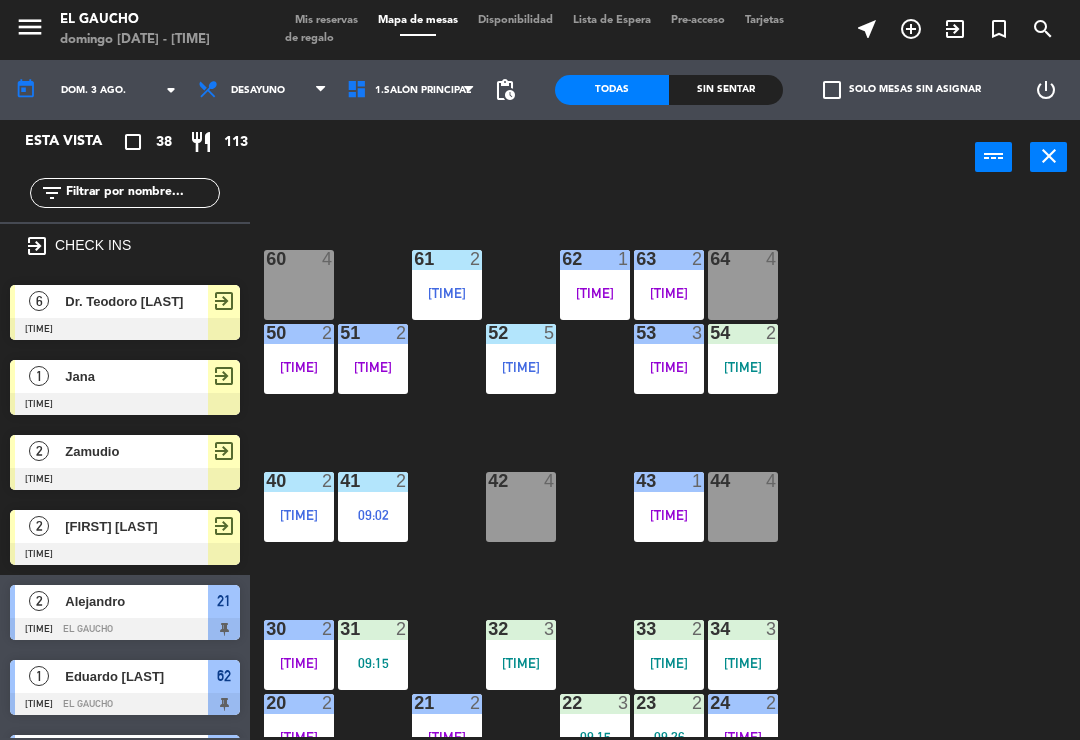 click on "42  4" at bounding box center (521, 507) 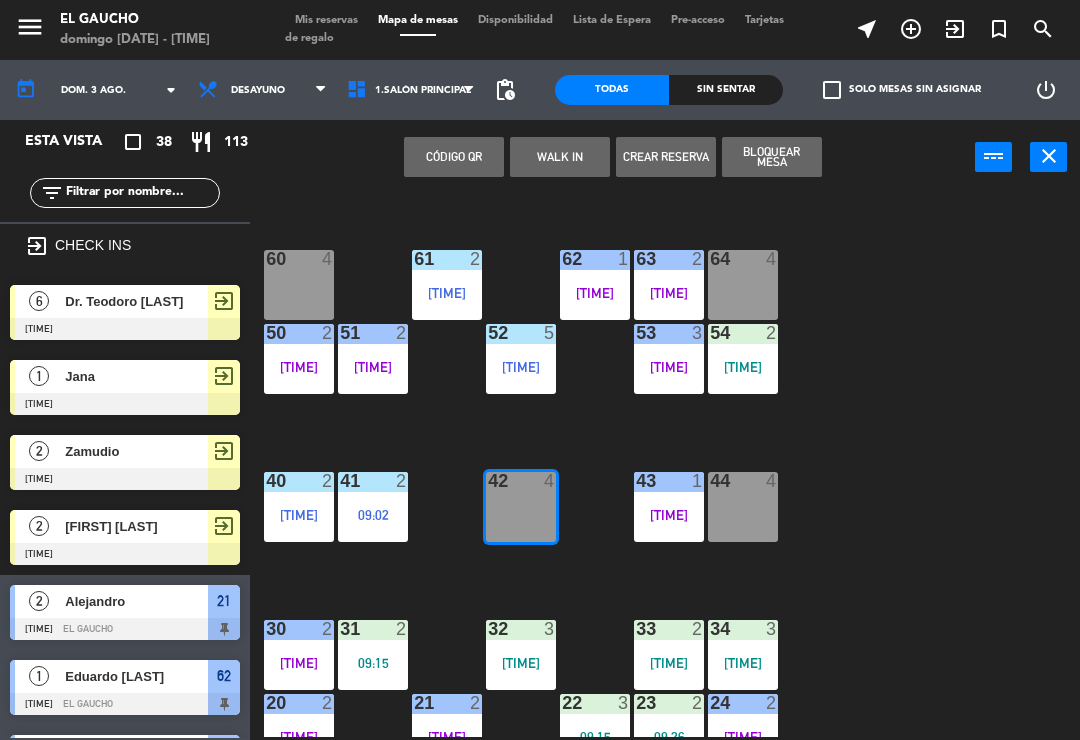 click on "Dr. Teodoro [LAST]" at bounding box center [136, 301] 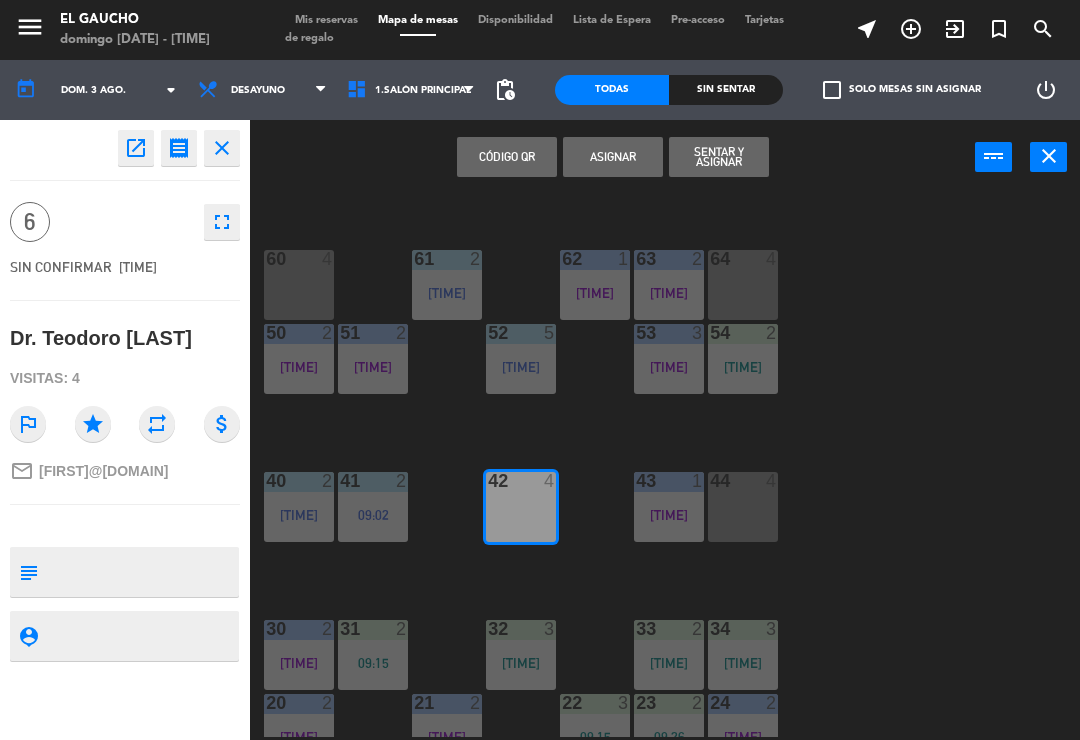 click on "Sentar y Asignar" at bounding box center [719, 157] 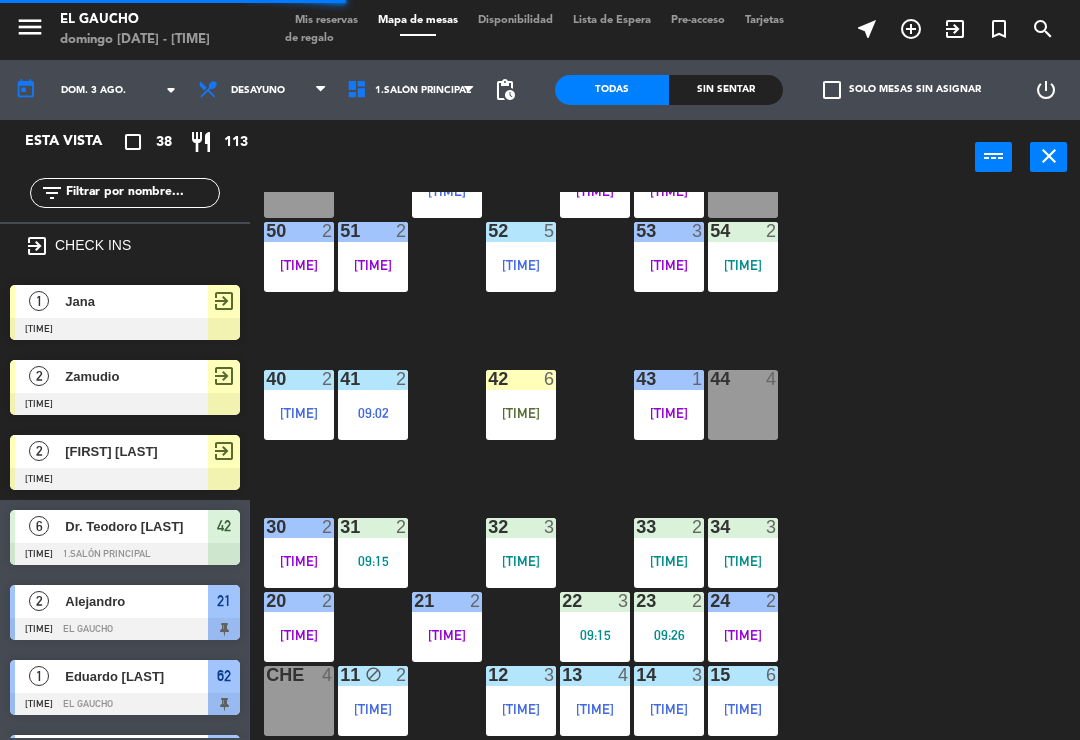 scroll, scrollTop: 375, scrollLeft: 0, axis: vertical 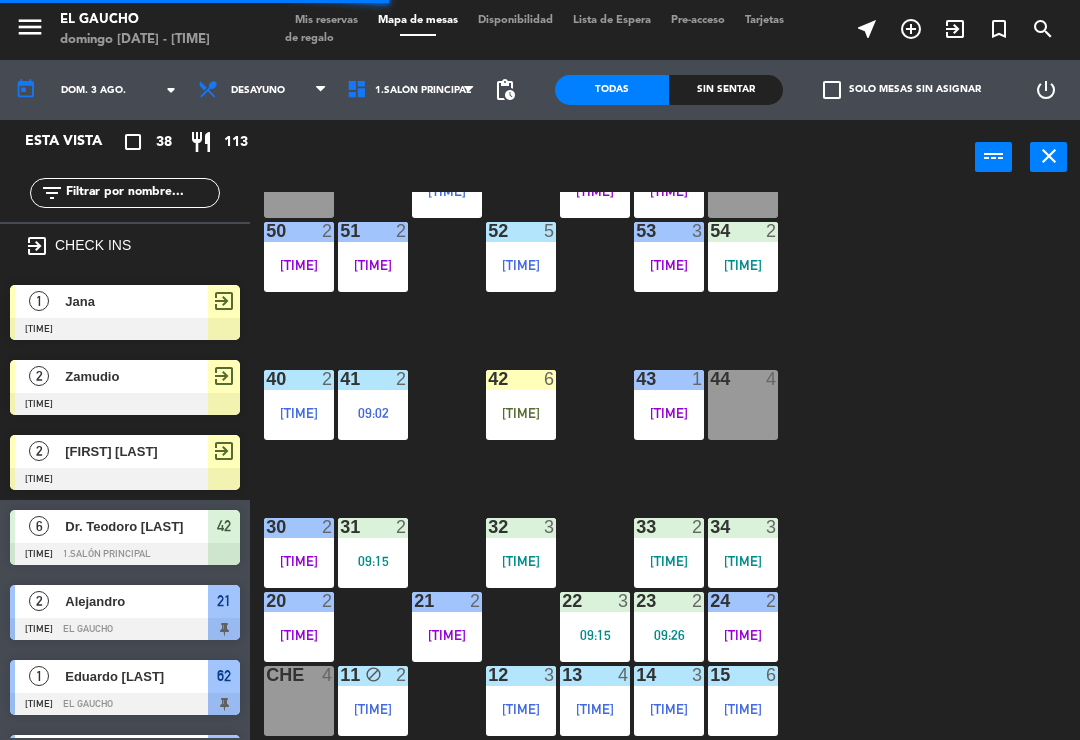 click on "22  3   [TIME]" at bounding box center (595, 627) 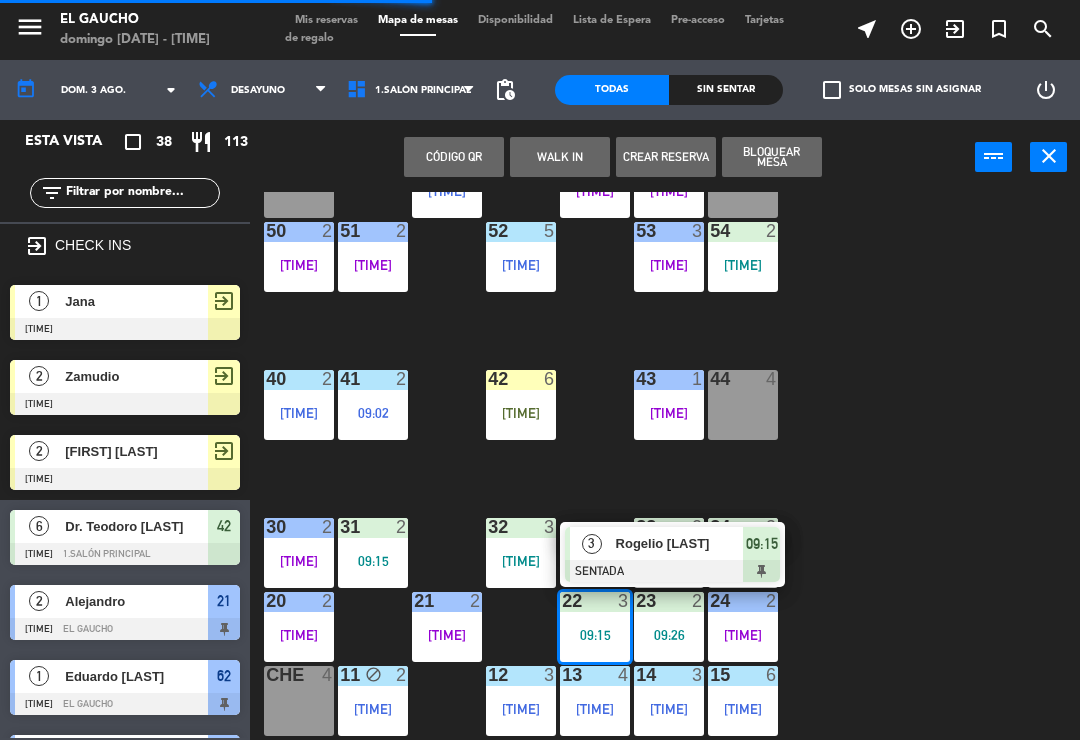 click on "84  4   [TIME]  80  4  83  4   [TIME]  82  7   [TIME]  81  4   [TIME]  70  2   [TIME]  71  4  72  8   [TIME]  73  4  74  6   [TIME]  63  2   [TIME]  62  1   [TIME]  61  2   [TIME]  60  4   [TIME]  64  4  54  2   [TIME]  53  3   [TIME]  50  2   [TIME]  52  5   [TIME]  51  2   [TIME]  850  40  2   [TIME]  43  1   [TIME]  42  6   [TIME]  10:26  41  2   [TIME]  44  4  31  2   [TIME]  30  2   [TIME]  32  3   [TIME]  33  2   [TIME]  34  3   [TIME]  20  2   [TIME]  21  2   [TIME]  22  3   [TIME]   3   [FIRST] [LAST]   SENTADA  [TIME] 24  2   [TIME]  23  2   [TIME]  14  3   [TIME]  15  6   [TIME]  13  4   [TIME]  Che  4  11 block  2   [TIME]  12  3   [TIME]" 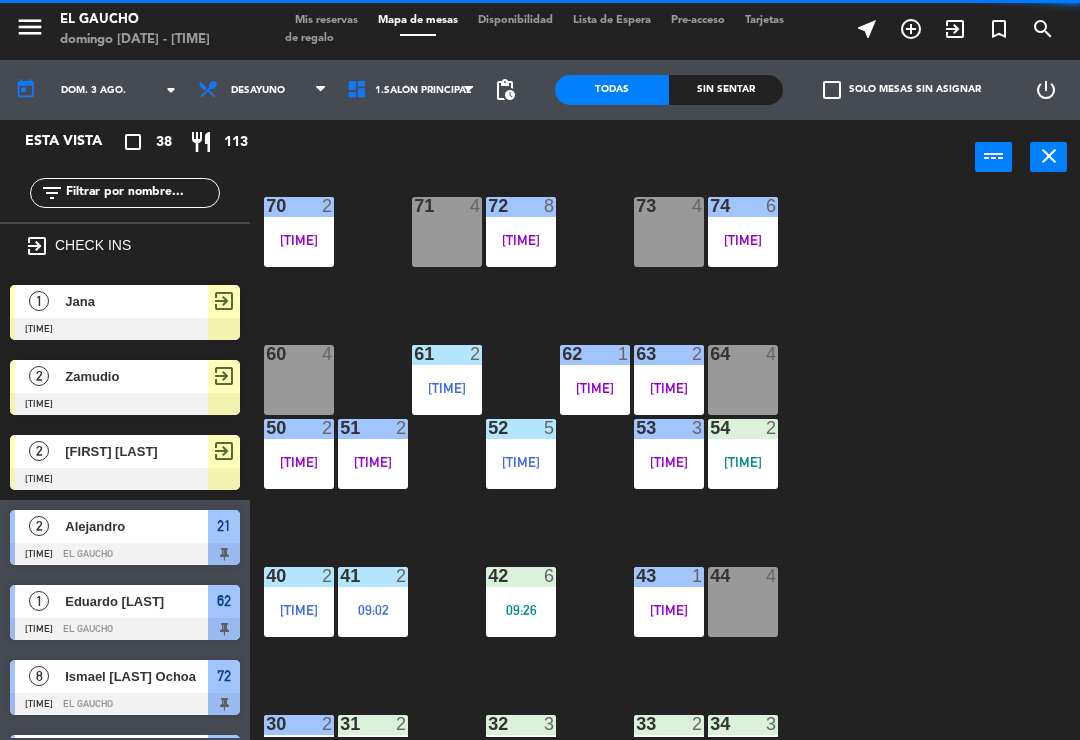 scroll, scrollTop: 166, scrollLeft: 0, axis: vertical 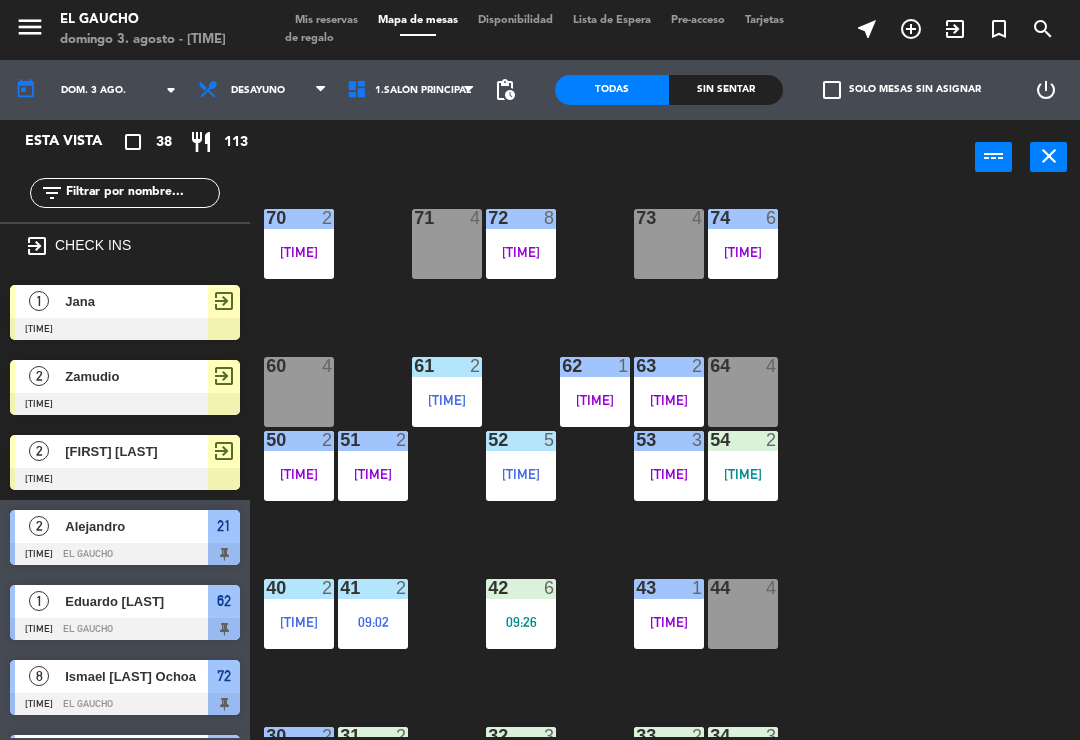 click on "[TIME]" at bounding box center [669, 474] 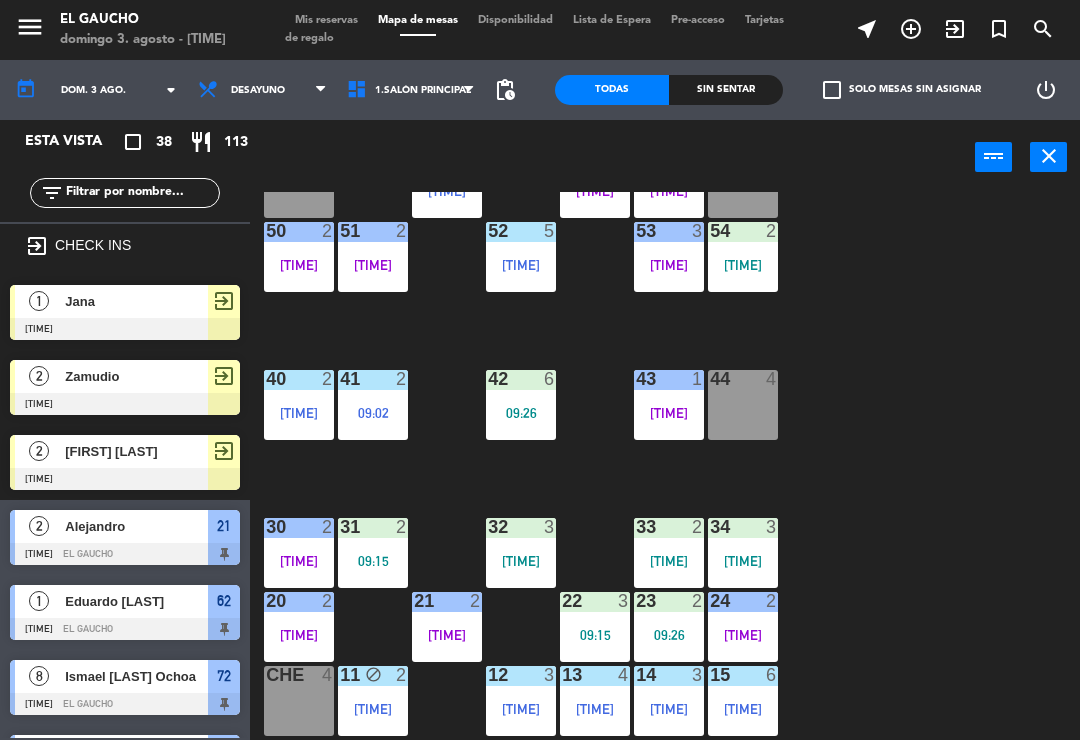 scroll, scrollTop: 375, scrollLeft: 0, axis: vertical 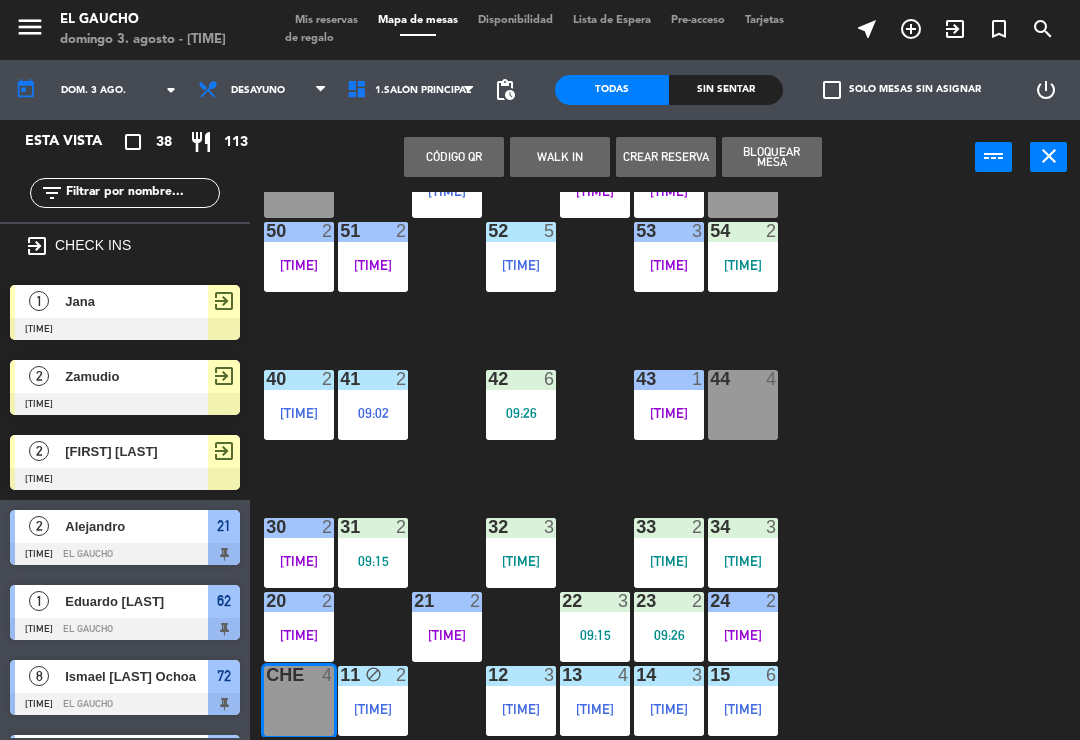 click on "Jana" at bounding box center (135, 301) 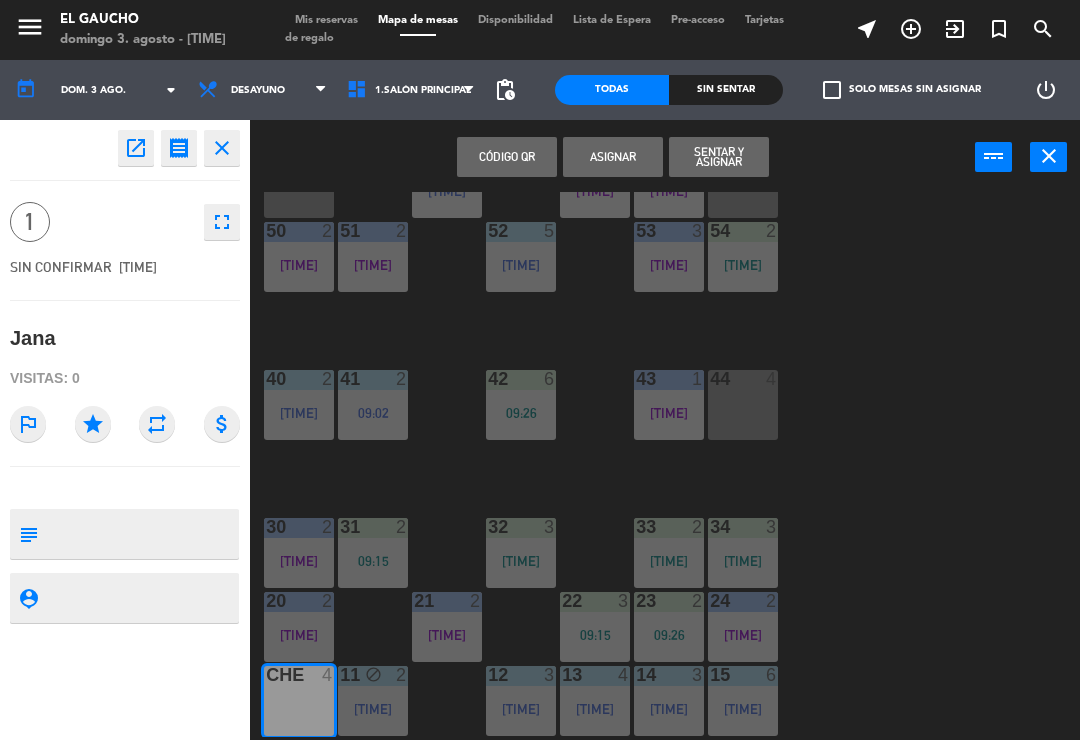 click on "Sentar y Asignar" at bounding box center (719, 157) 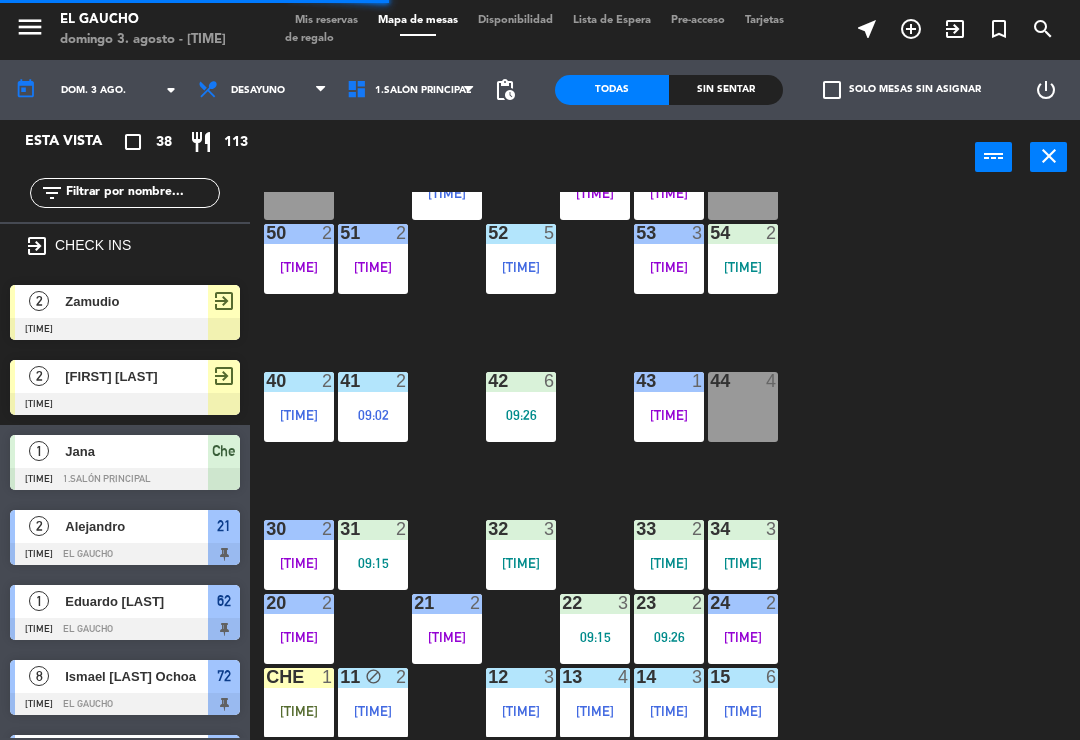 scroll, scrollTop: 355, scrollLeft: 0, axis: vertical 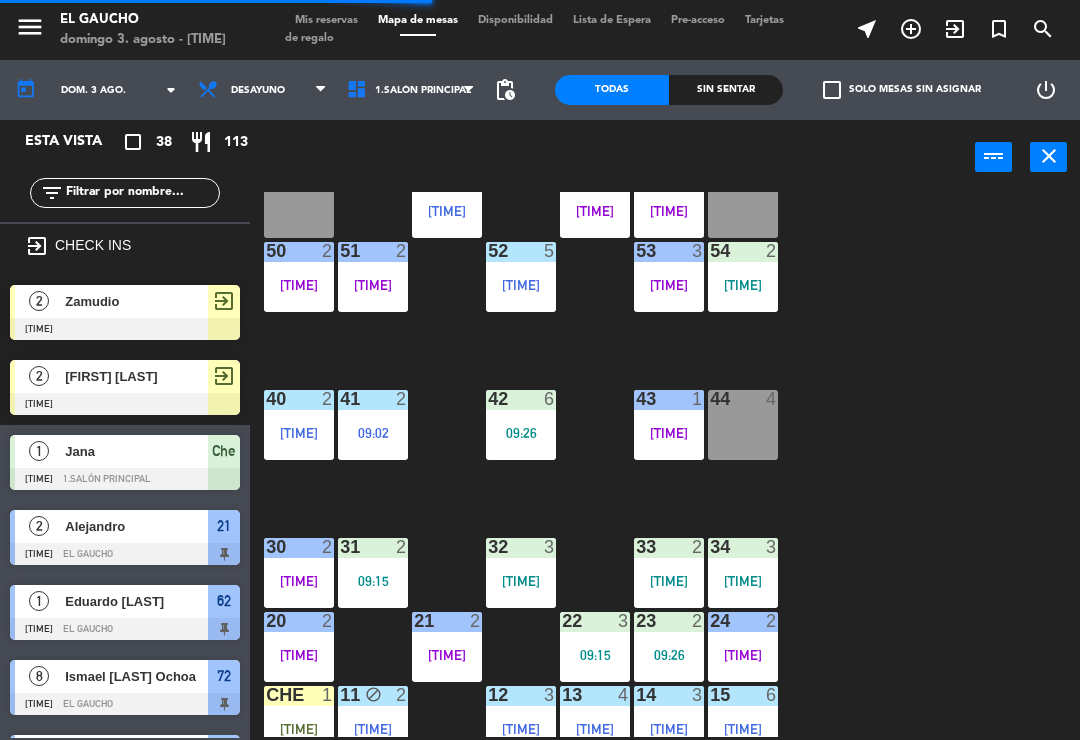 click on "[TIME]" at bounding box center [743, 581] 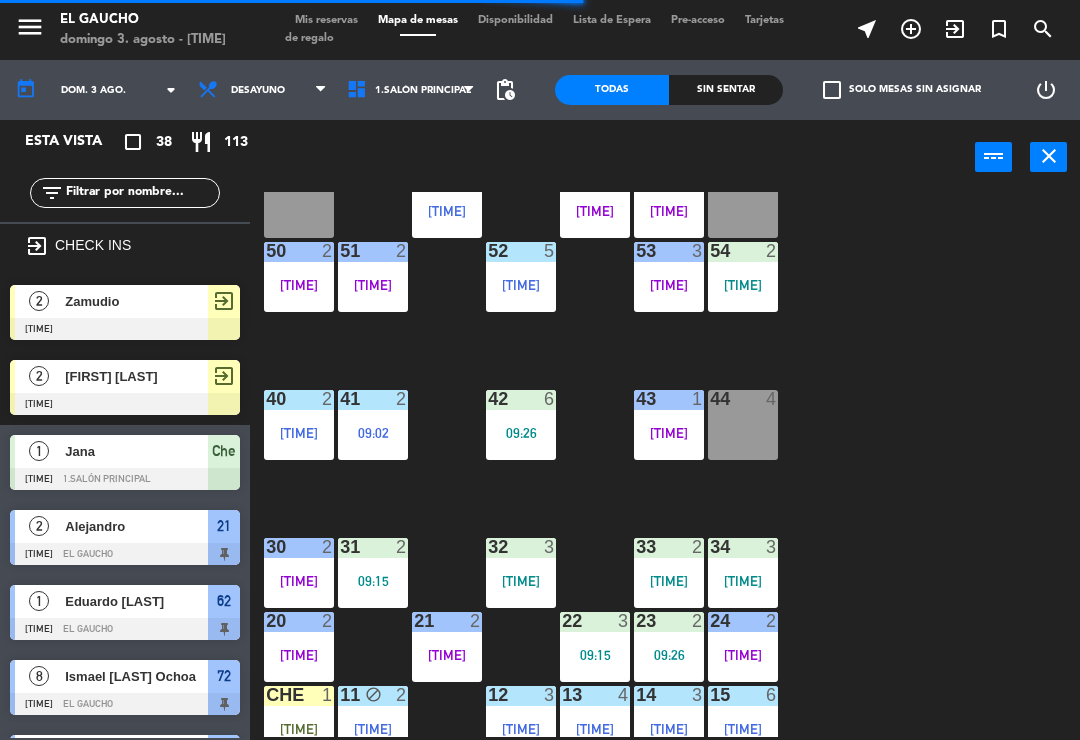 click on "84  4   [TIME]  80  4  83  4   [TIME]  82  7   [TIME]  81  4   [TIME]  70  2   [TIME]  71  4  72  8   [TIME]  73  4  74  6   [TIME]  63  2   [TIME]  62  1   [TIME]  61  2   [TIME]  60  4  64  4  54  2   [TIME]  53  3   [TIME]  50  2   [TIME]  52  5   [TIME]  51  2   [TIME]  40  2   [TIME]  43  1   [TIME]  42  6   [TIME]  41  2   [TIME]  44  4  31  2   [TIME]  30  2   [TIME]  32  3   [TIME]  33  2   [TIME]  34  3   [TIME]  20  2   [TIME]  21  2   [TIME]  22  3   [TIME]  24  2   [TIME]  23  2   [TIME]  14  3   [TIME]  15  6   [TIME]  13  4   [TIME]  Che  1   [TIME]  11 block  2   [TIME]  12  3   [TIME]" 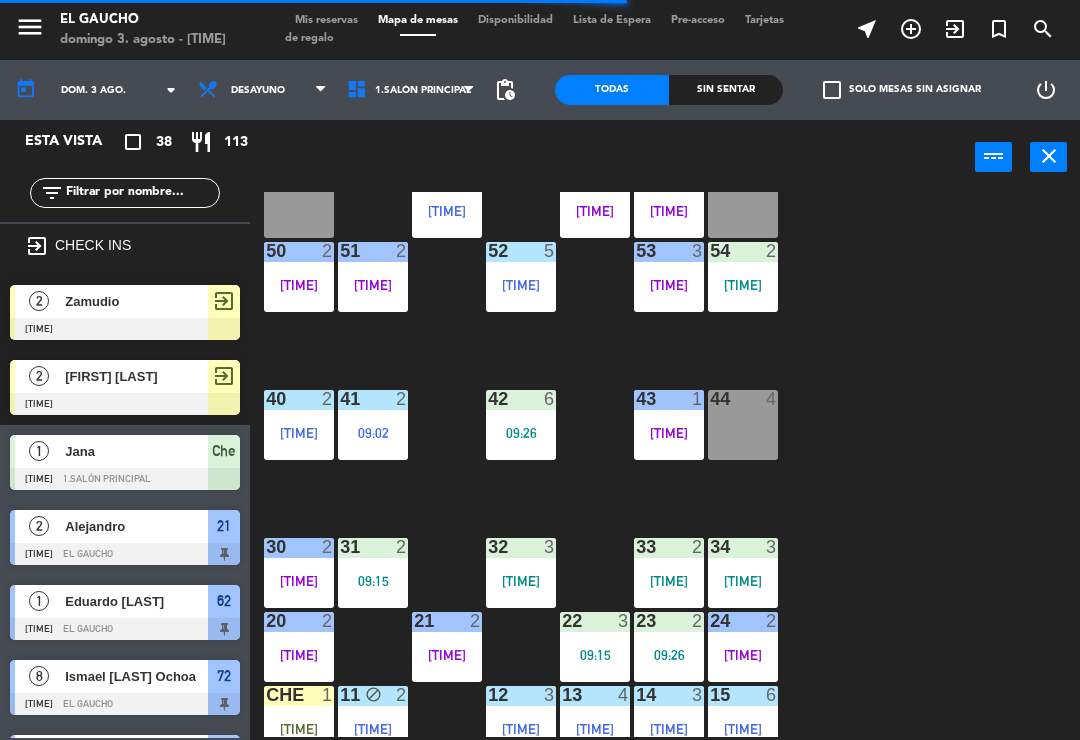 click on "[TIME]" at bounding box center [743, 655] 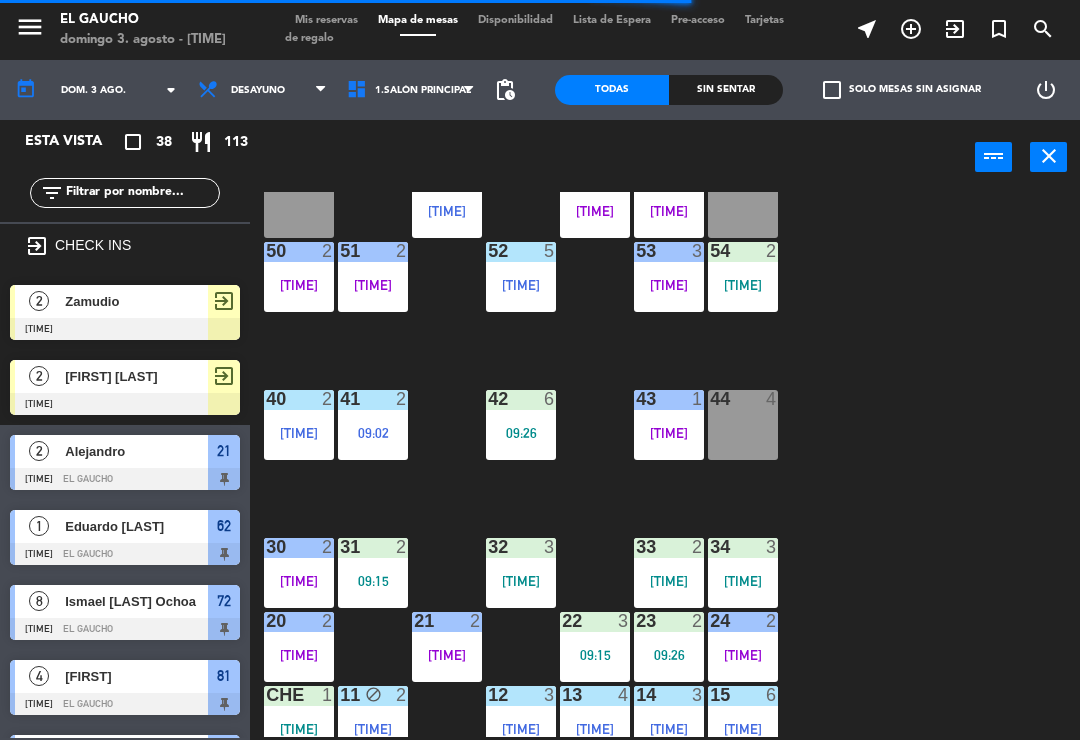 click on "84  4   [TIME]  80  4  83  4   [TIME]  82  7   [TIME]  81  4   [TIME]  70  2   [TIME]  71  4  72  8   [TIME]  73  4  74  6   [TIME]  63  2   [TIME]  62  1   [TIME]  61  2   [TIME]  60  4  64  4  54  2   [TIME]  53  3   [TIME]  50  2   [TIME]  52  5   [TIME]  51  2   [TIME]  40  2   [TIME]  43  1   [TIME]  42  6   [TIME]  41  2   [TIME]  44  4  31  2   [TIME]  30  2   [TIME]  32  3   [TIME]  33  2   [TIME]  34  3   [TIME]  20  2   [TIME]  21  2   [TIME]  22  3   [TIME]  24  2   [TIME]  23  2   [TIME]  14  3   [TIME]  15  6   [TIME]  13  4   [TIME]  Che  1   [TIME]  11 block  2   [TIME]  12  3   [TIME]" 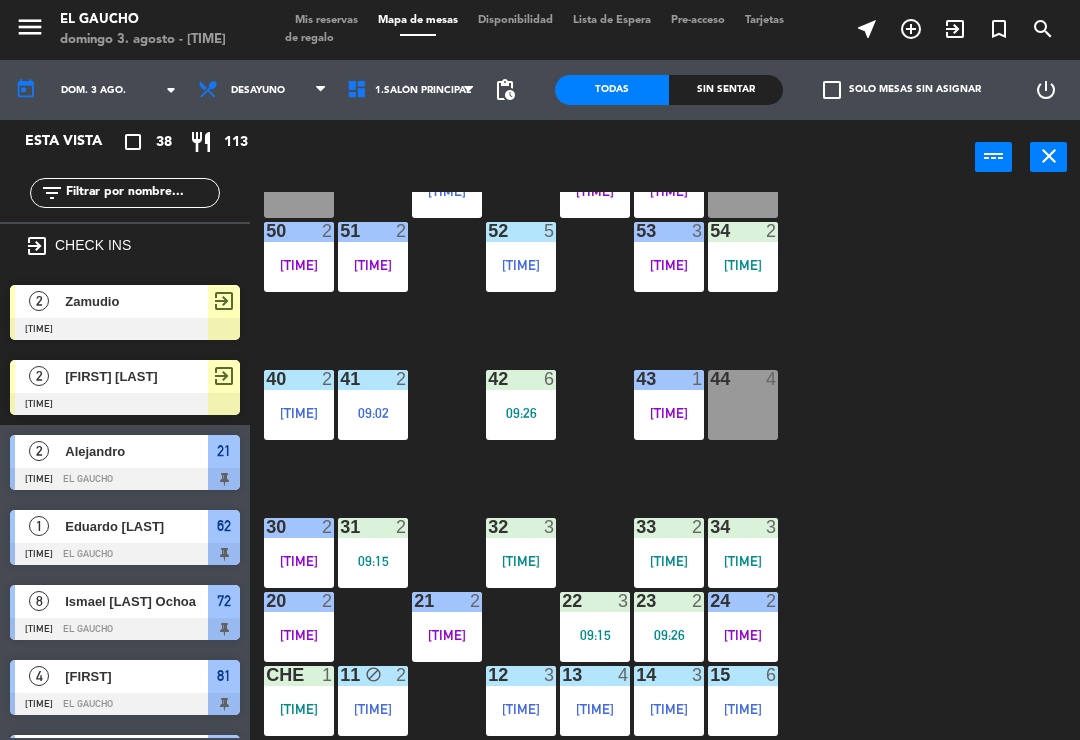 scroll, scrollTop: 375, scrollLeft: 0, axis: vertical 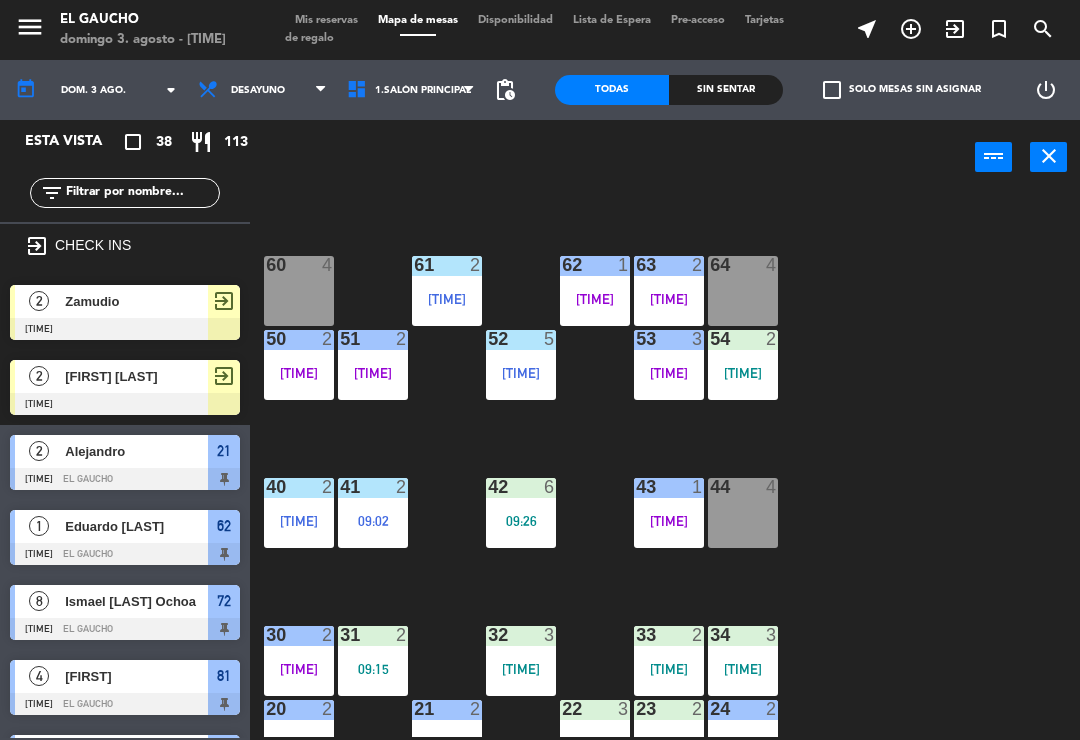 click on "[TIME]" at bounding box center (595, 299) 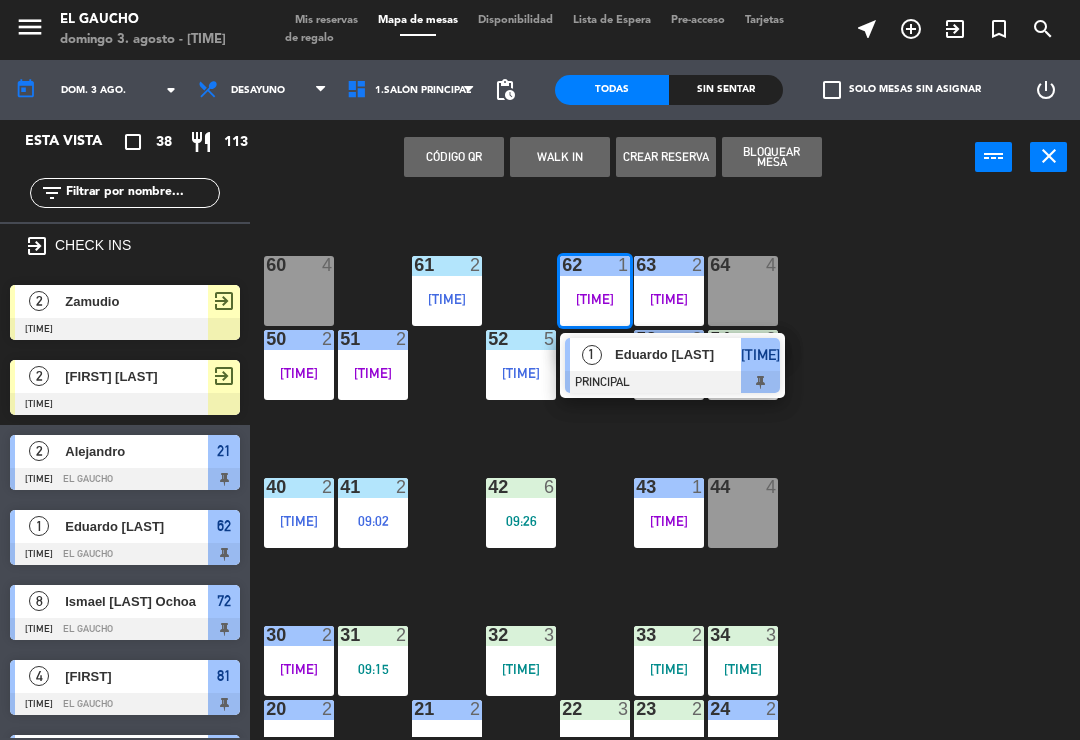 click on "84  4   [TIME]  80  4  83  4   [TIME]  82  7   [TIME]  81  4   [TIME]  70  2   [TIME]  71  4  72  8   [TIME]  73  4  74  6   [TIME]  63  2   [TIME]  62  1   [TIME]  739  61  2   [TIME]  60  4  64  4  54  2   [TIME]  53  3   [TIME]  50  2   [TIME]  52  5   [TIME]  51  2   [TIME]  850  40  2   [TIME]  43  1   [TIME]  42  6   [TIME]  41  2   [TIME]  44  4  31  2   [TIME]  30  2   [TIME]  32  3   [TIME]  33  2   [TIME]  34  3   [TIME]  20  2   [TIME]  21  2   [TIME]  22  3   [TIME]  24  2   [TIME]  23  2   [TIME]  26  14  3   [TIME]  15  6   [TIME]  13  4   [TIME]  Che  1   [TIME]  11 block  2   [TIME]  12  3   [TIME]" 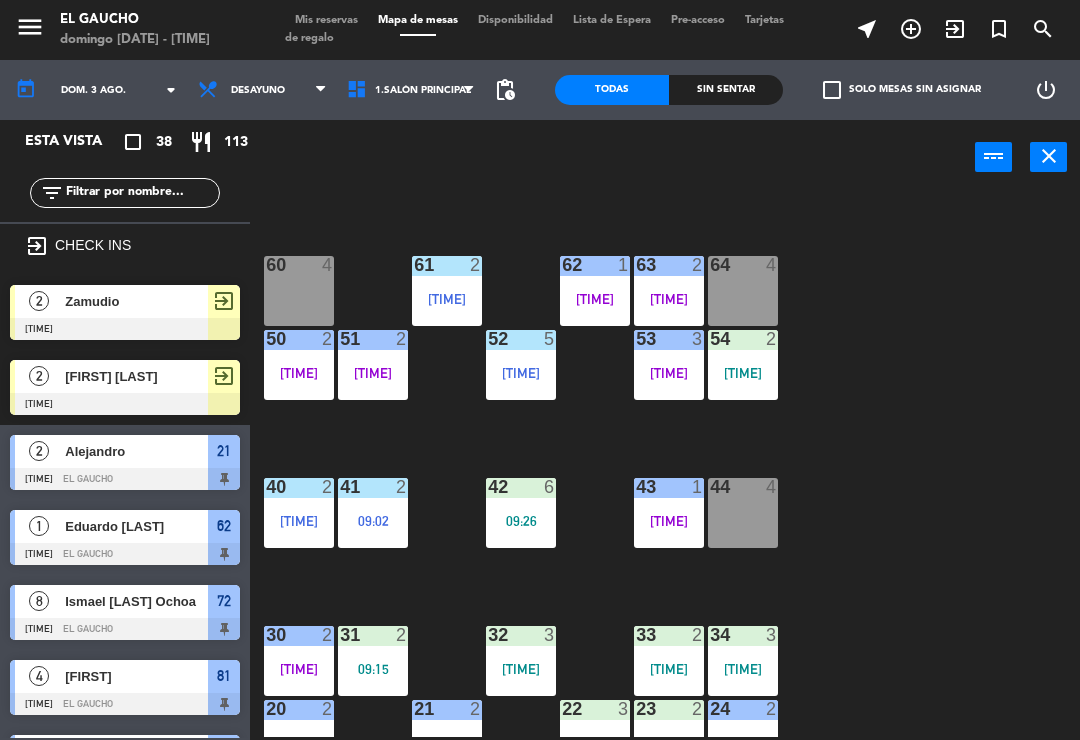 click on "exit_to_app" at bounding box center [955, 29] 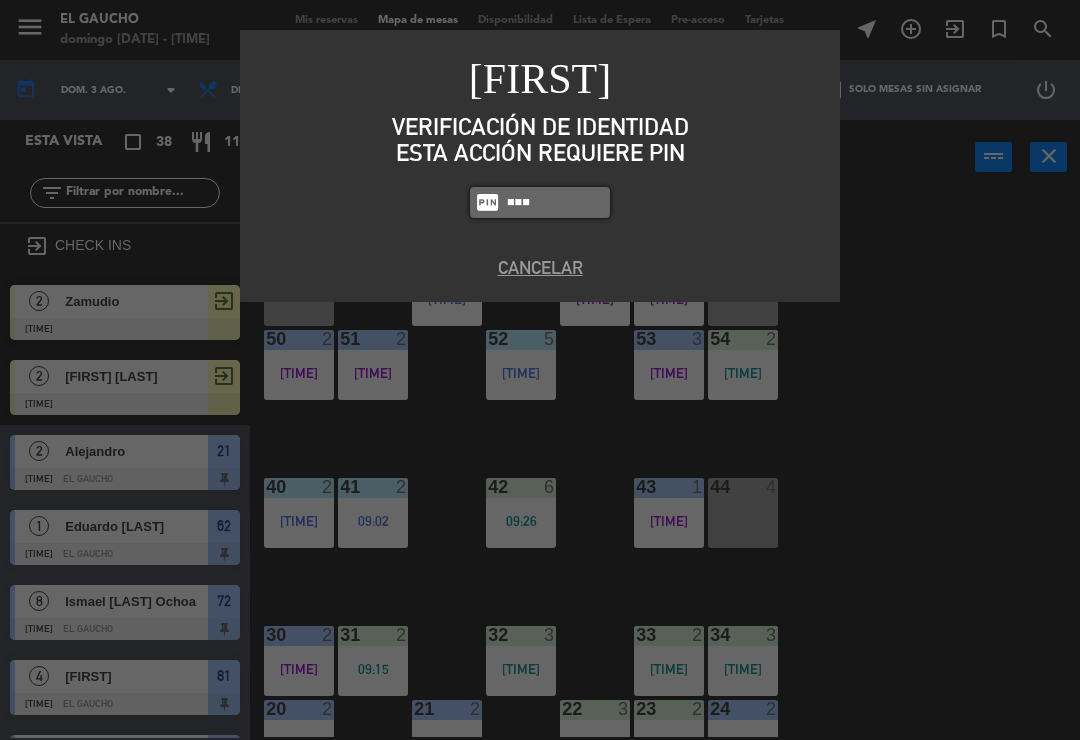 type on "0009" 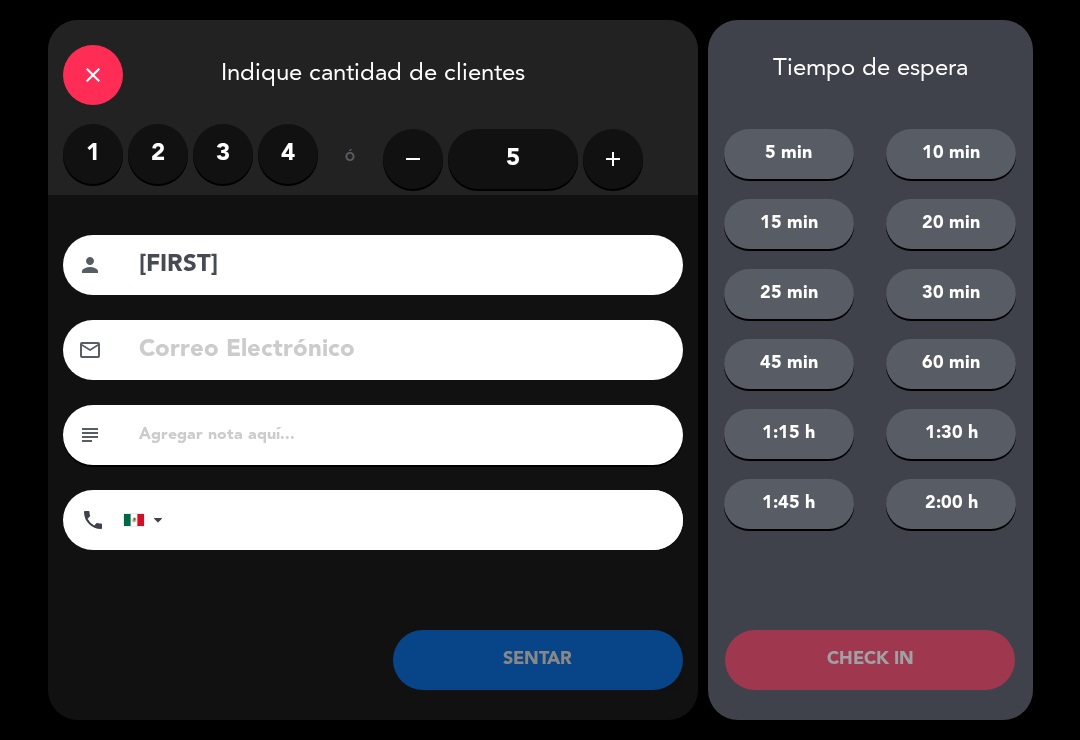 type on "[FIRST]" 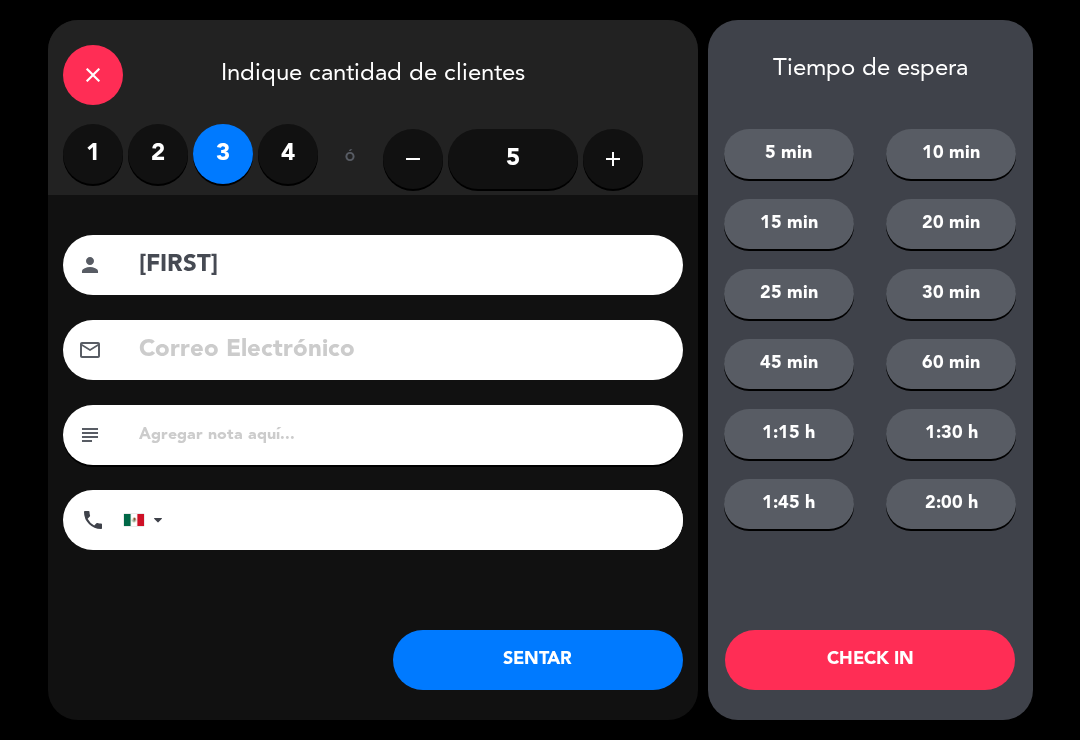 click on "4" at bounding box center [288, 154] 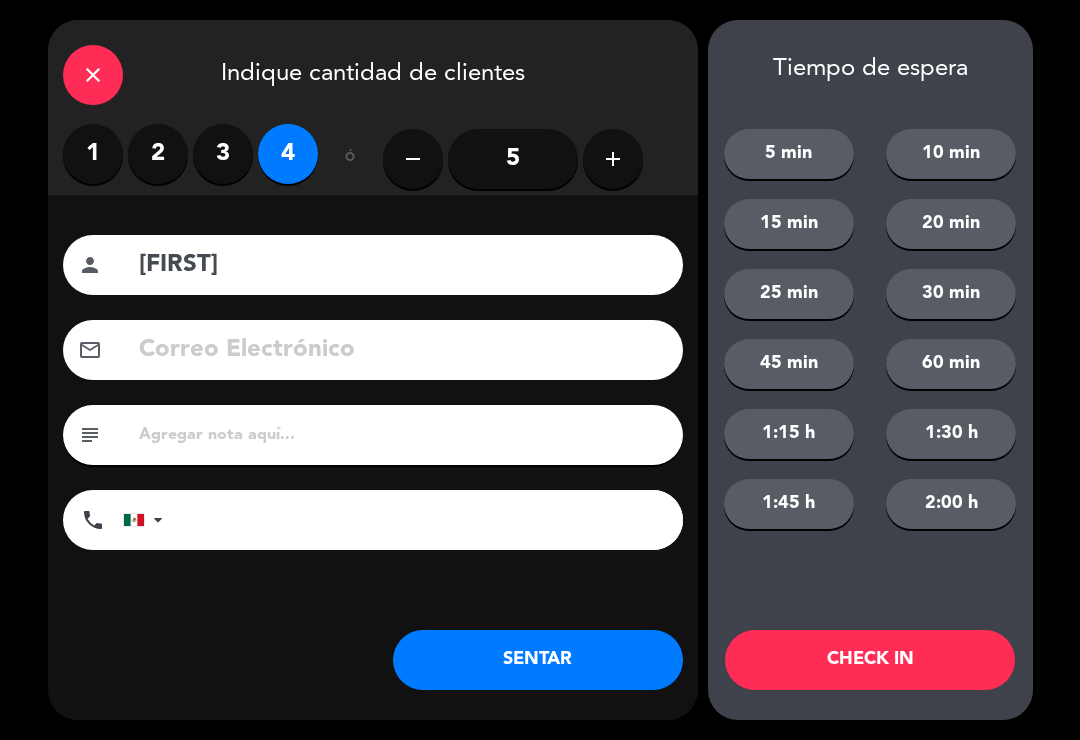 click on "CHECK IN" 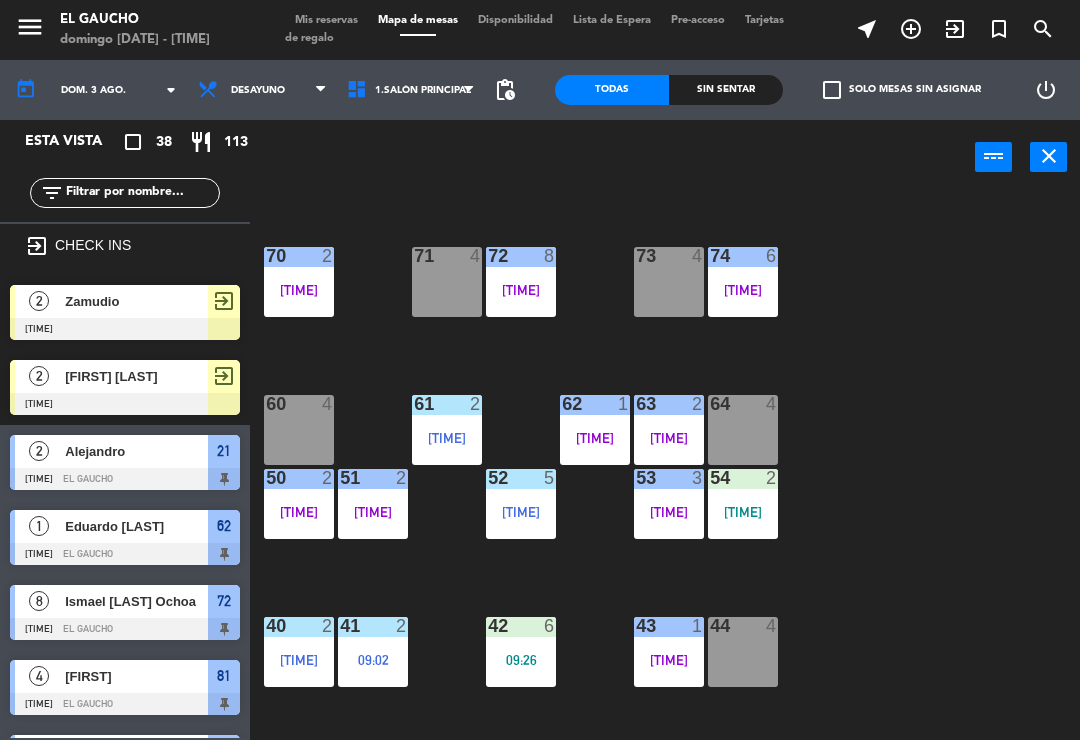 scroll, scrollTop: 101, scrollLeft: 0, axis: vertical 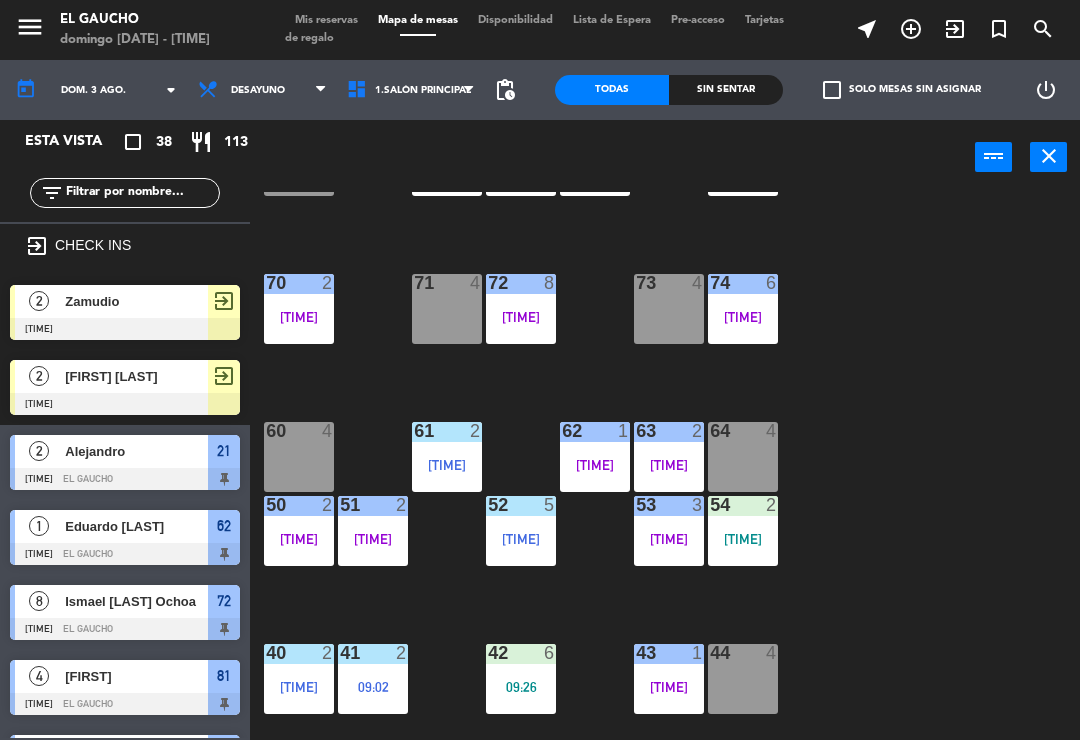 click on "60  4" at bounding box center [299, 457] 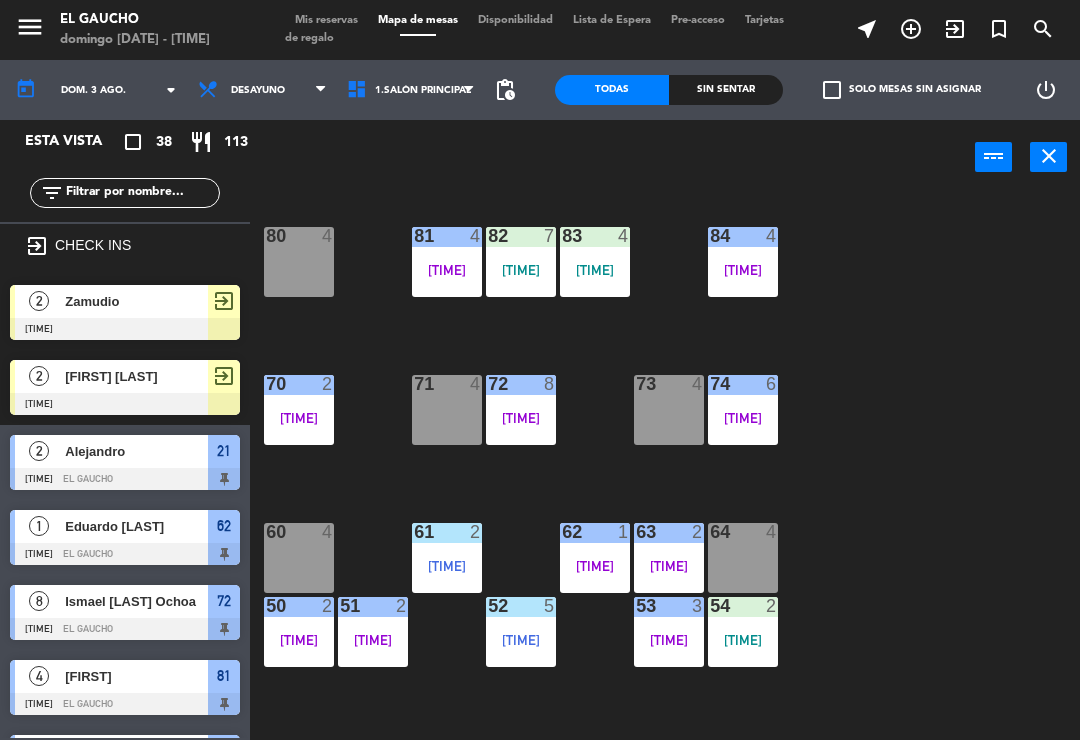 scroll, scrollTop: 0, scrollLeft: 0, axis: both 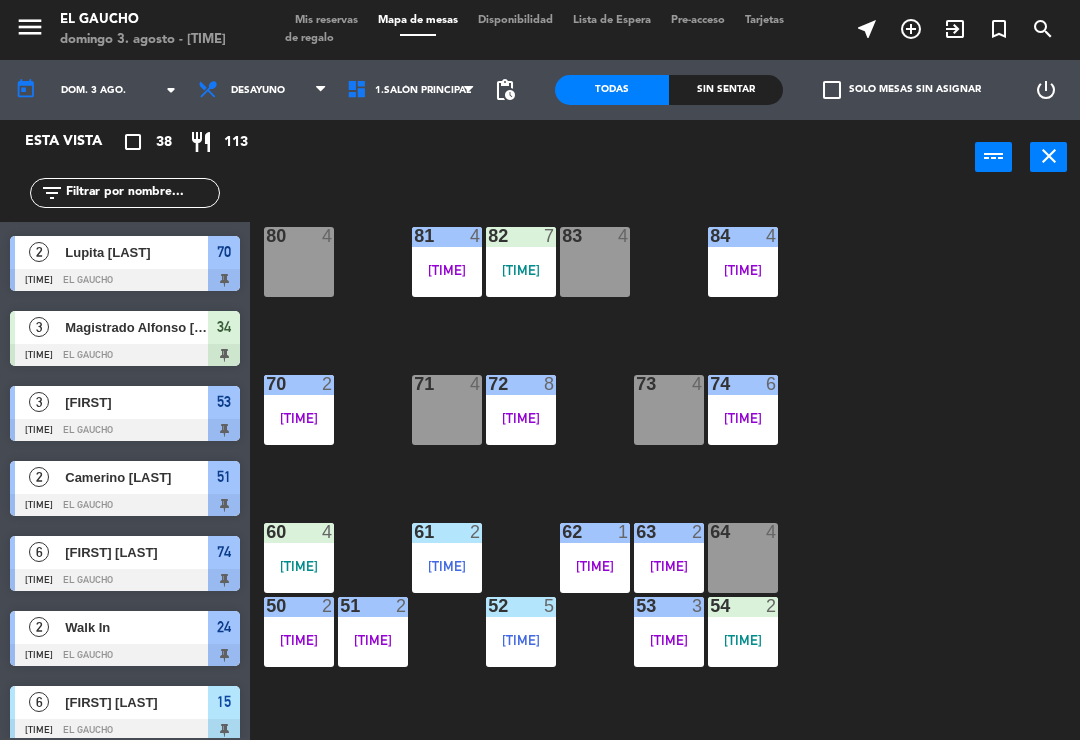 click on "84  4   [TIME]" at bounding box center [743, 262] 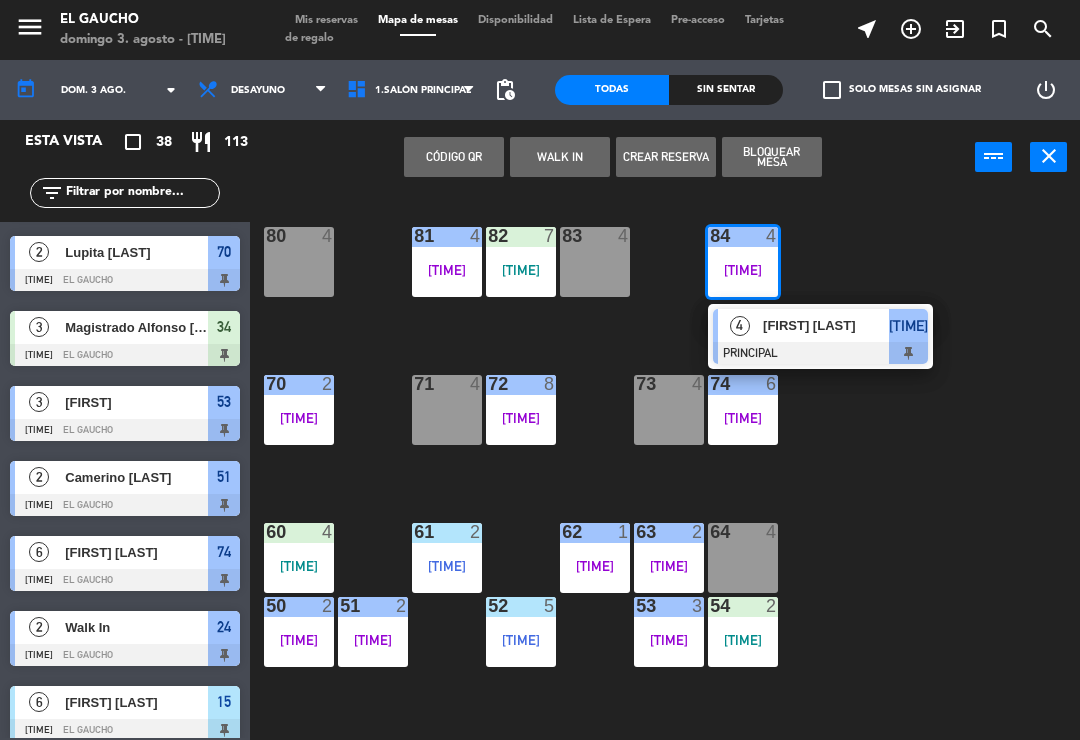 click on "[FIRST] [LAST]" at bounding box center (826, 325) 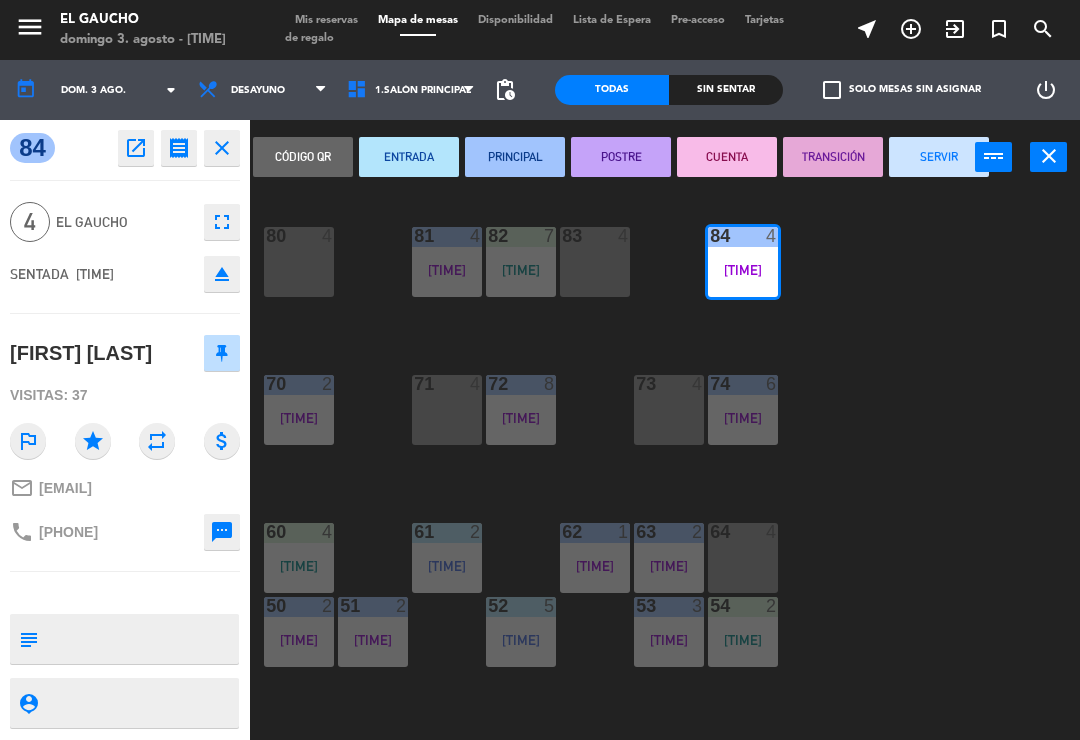 click on "SERVIR" at bounding box center [939, 157] 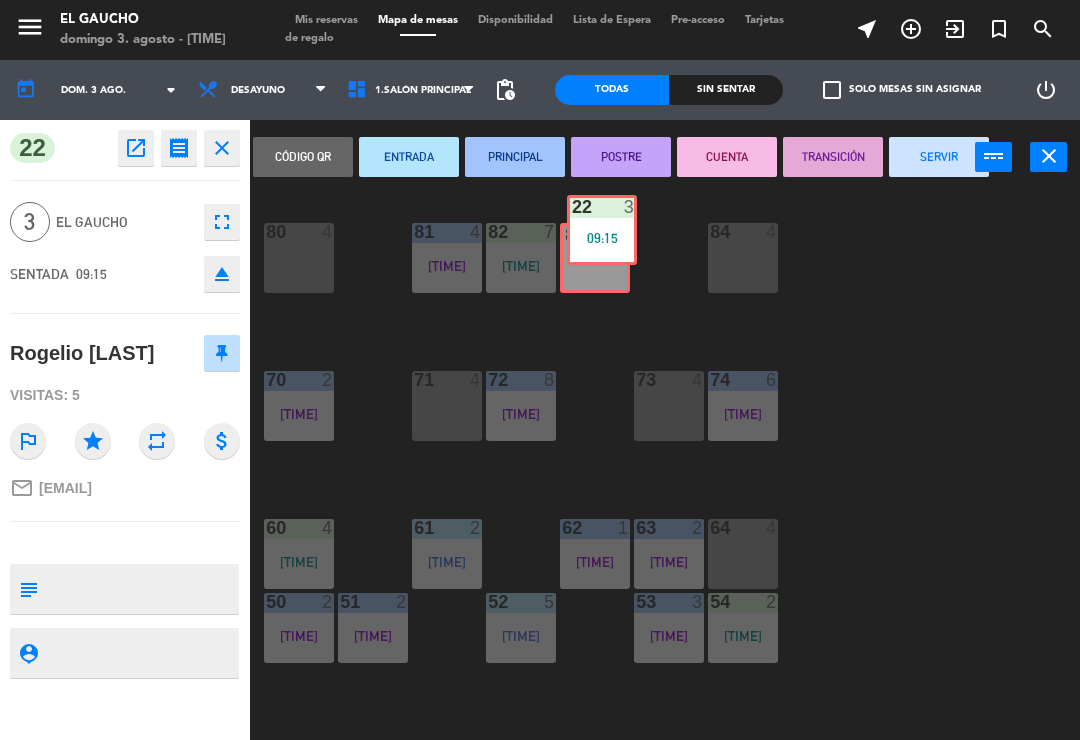 scroll, scrollTop: 3, scrollLeft: 0, axis: vertical 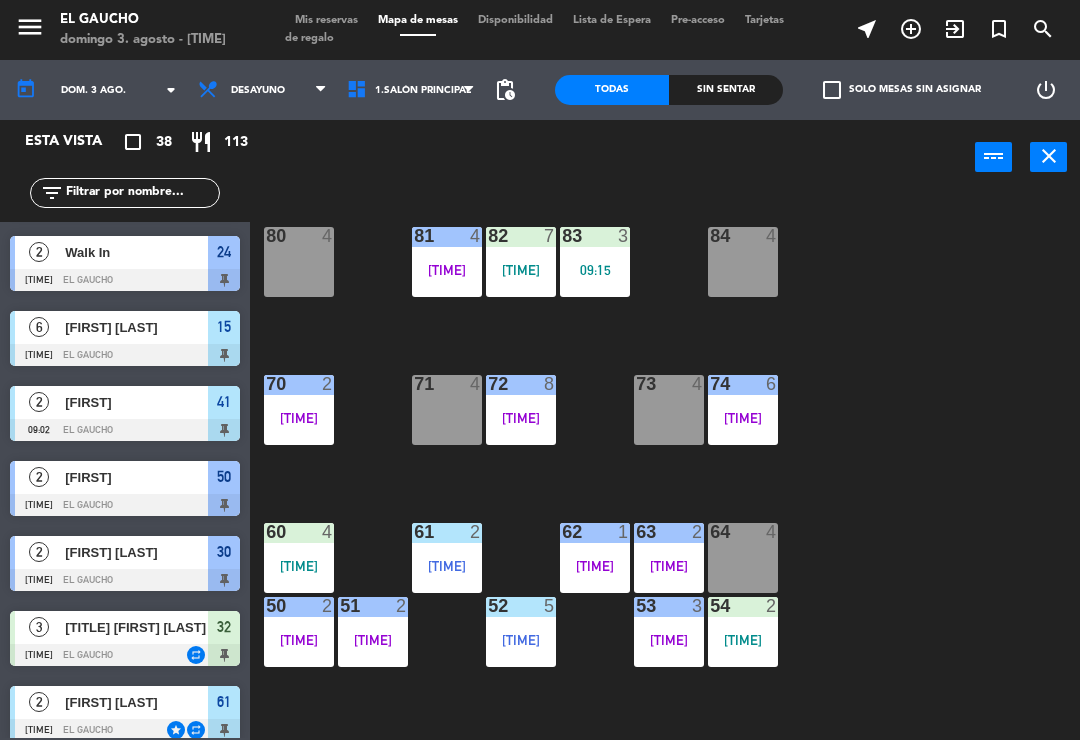 click on "71  4" at bounding box center [447, 410] 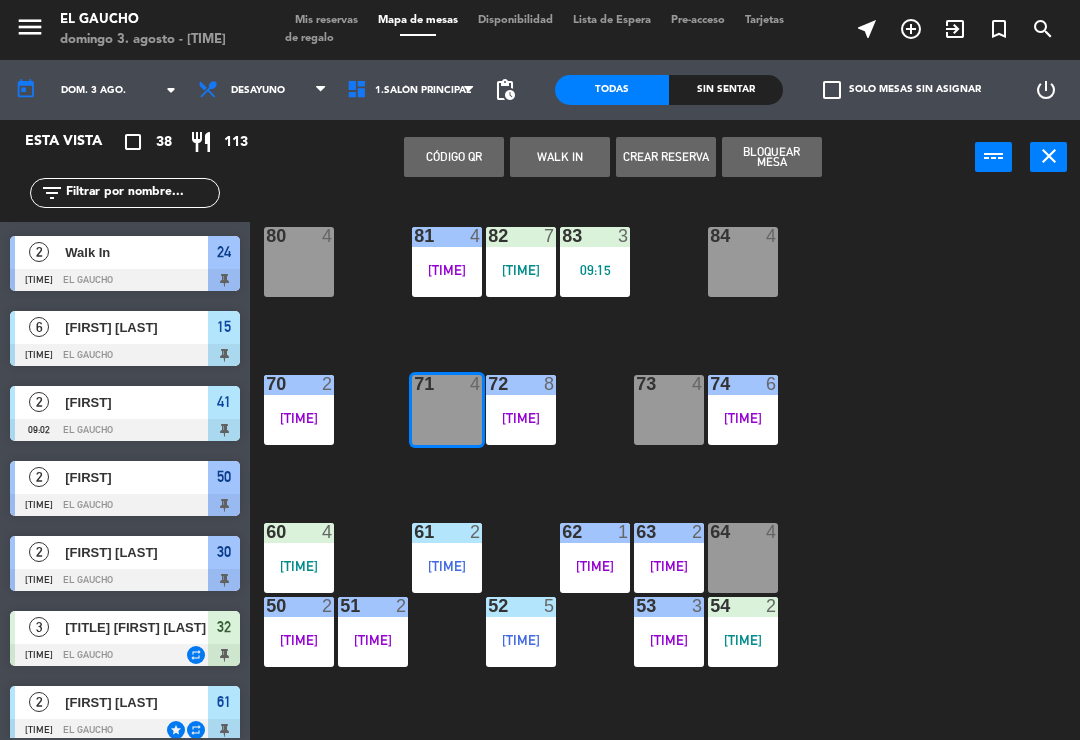 click on "Bloquear Mesa" at bounding box center (772, 157) 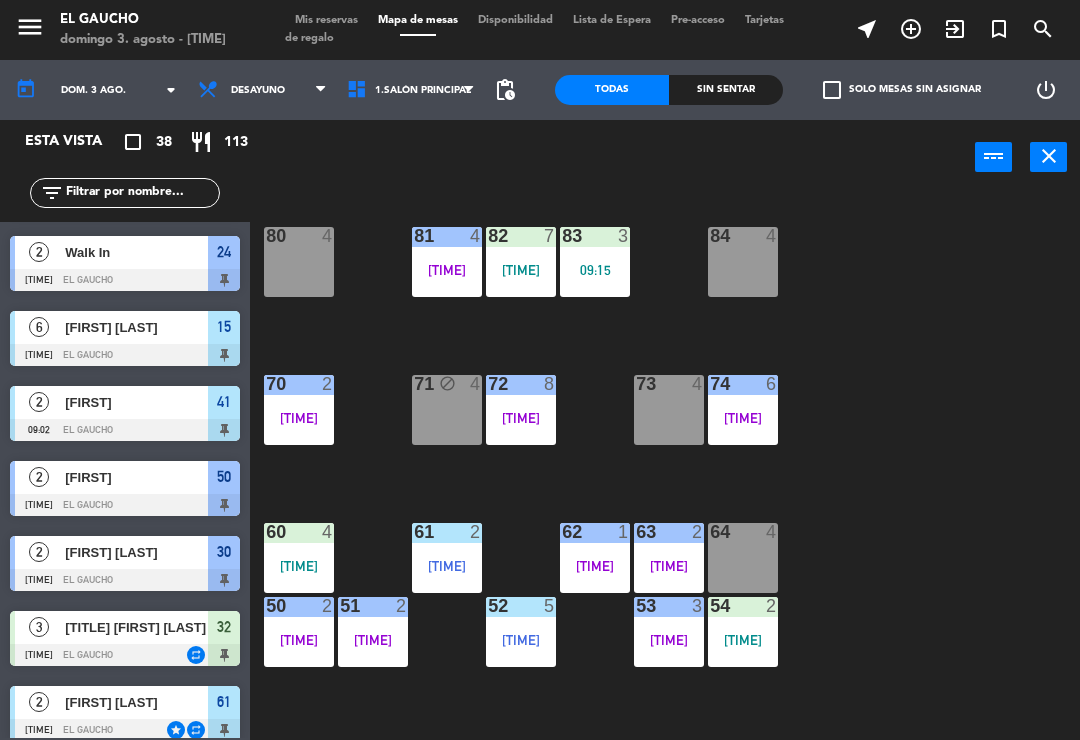 click on "70  2   [TIME]" at bounding box center (299, 410) 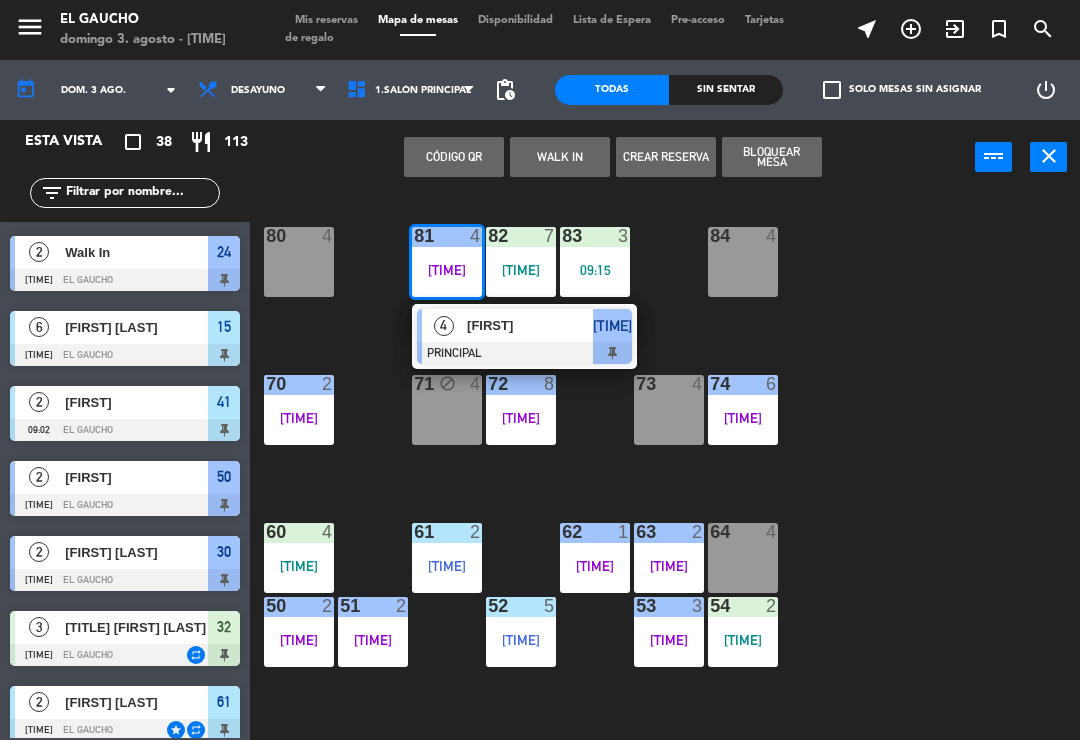 click on "84  4   [TIME]  80  4  83  4   [TIME]  82  7   [TIME]  81  4   [TIME]  70  2   [TIME]  71 block  4  72  8   [TIME]  73  4  74  6   [TIME]  63  2   [TIME]  62  1   [TIME]  61  2   [TIME]  60  4   [TIME]  64  4  54  2   [TIME]  53  3   [TIME]  50  2   [TIME]  52  5   [TIME]  51  2   [TIME]  40  2   [TIME]  43  1   [TIME]  42  6   [TIME]  41  2   [TIME]  44  4  31  2   [TIME]  30  2   [TIME]  32  3   [TIME]  33  2   [TIME]  34  3   [TIME]  20  2   [TIME]  21  2   [TIME]  22  1   [TIME]  24  2   [TIME]  23  2   [TIME]  14  3   [TIME]  15  6   [TIME]  13  4   [TIME]  Che  4  11 block  2   [TIME]  12  3   [TIME]" 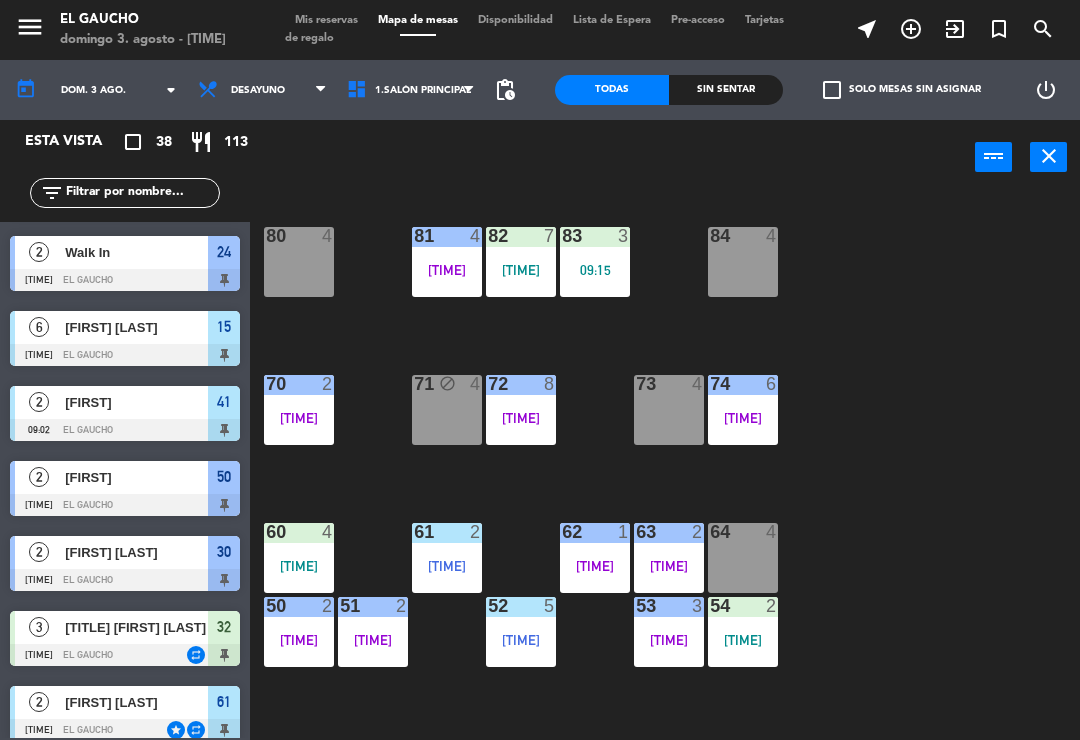 click on "84  4" at bounding box center (743, 262) 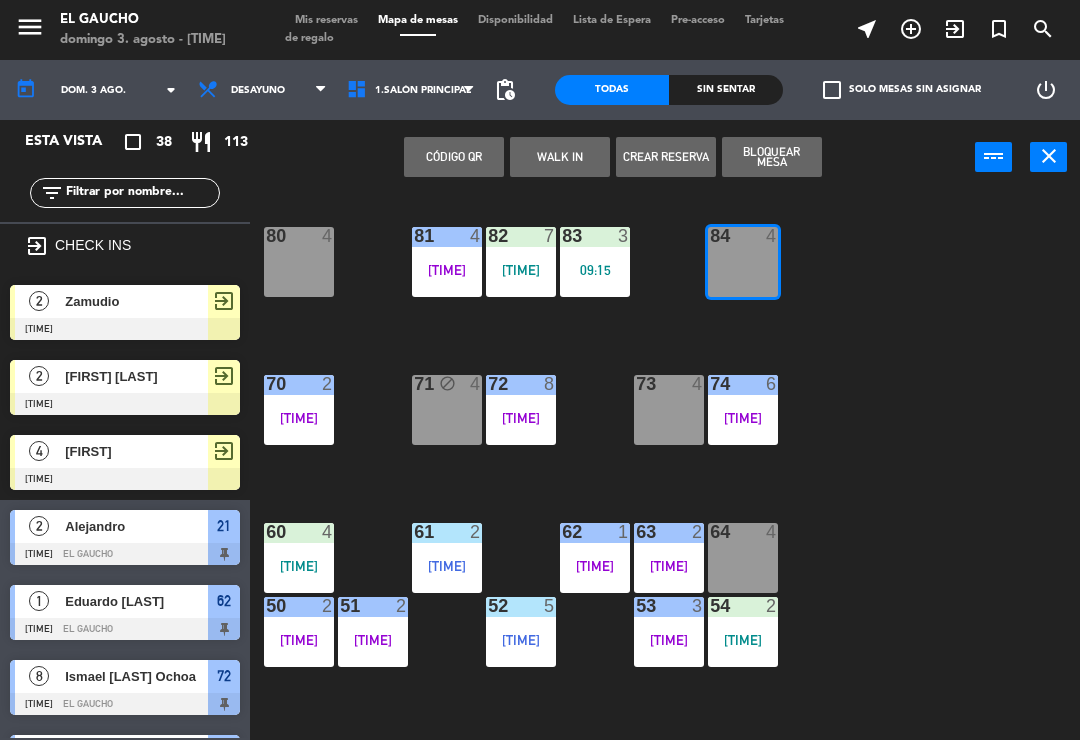 scroll, scrollTop: 0, scrollLeft: 0, axis: both 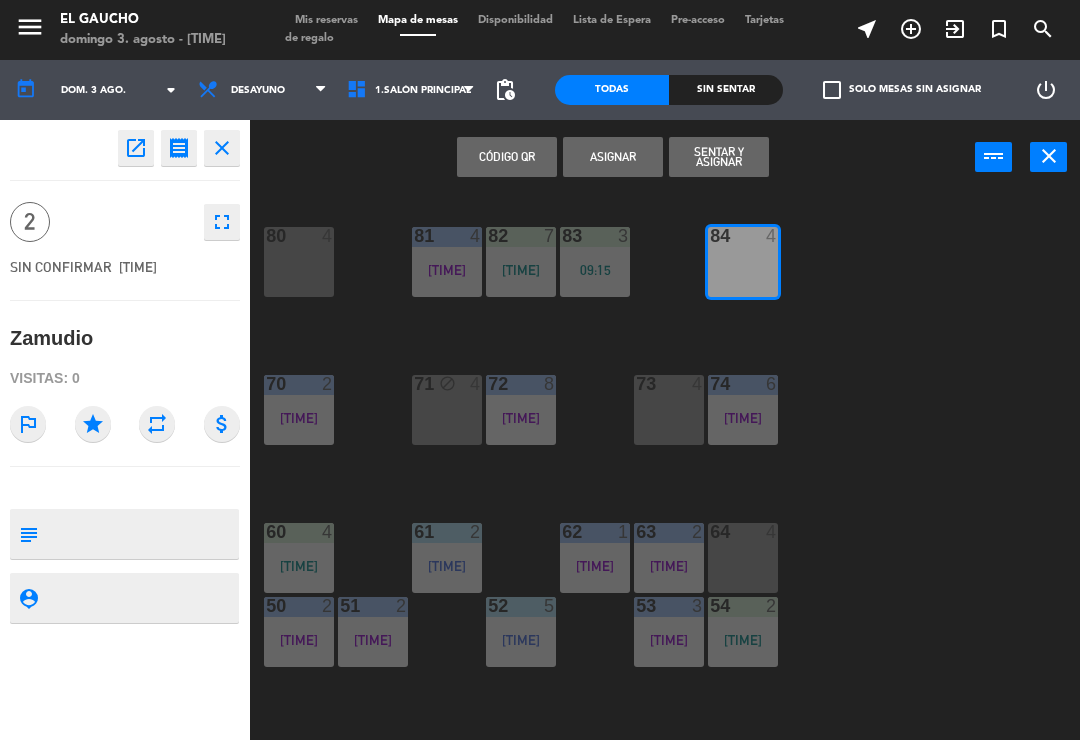 click on "Sentar y Asignar" at bounding box center [719, 157] 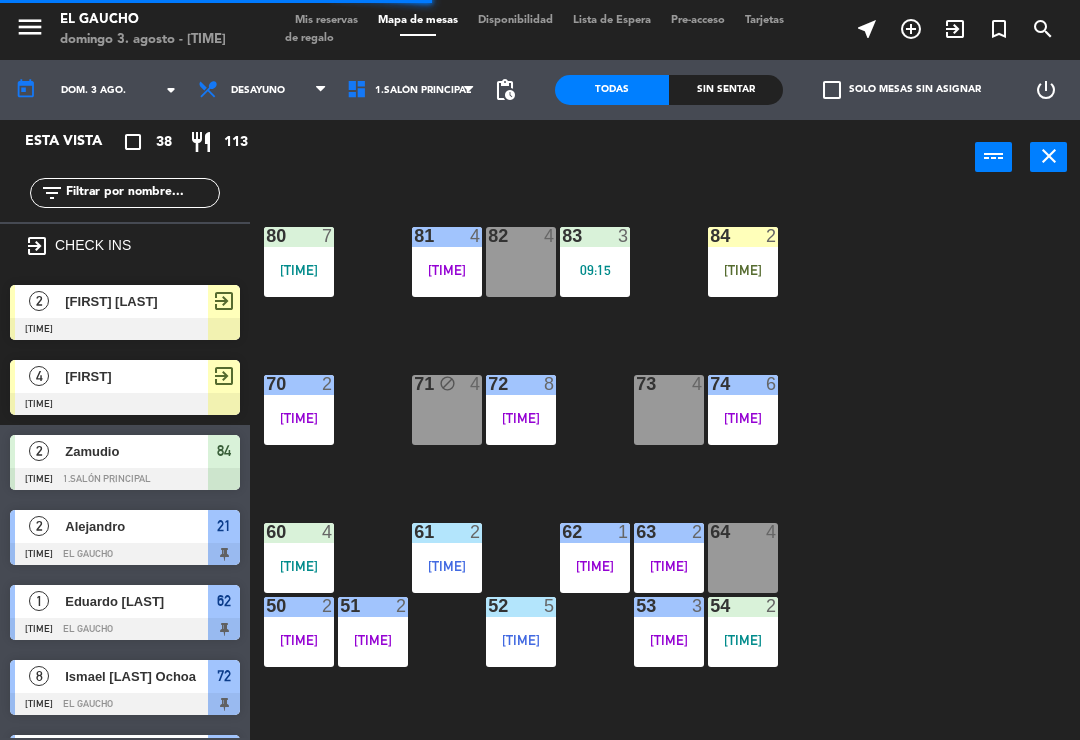 scroll, scrollTop: 0, scrollLeft: 0, axis: both 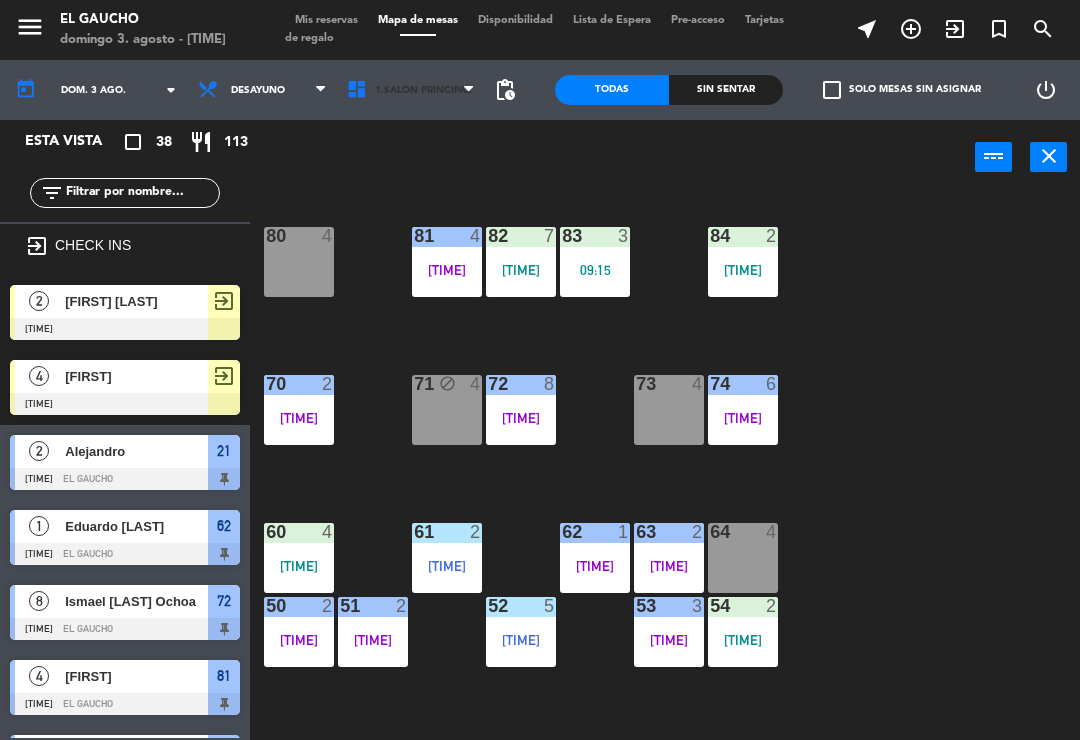 click on "1.Salón Principal" at bounding box center [411, 90] 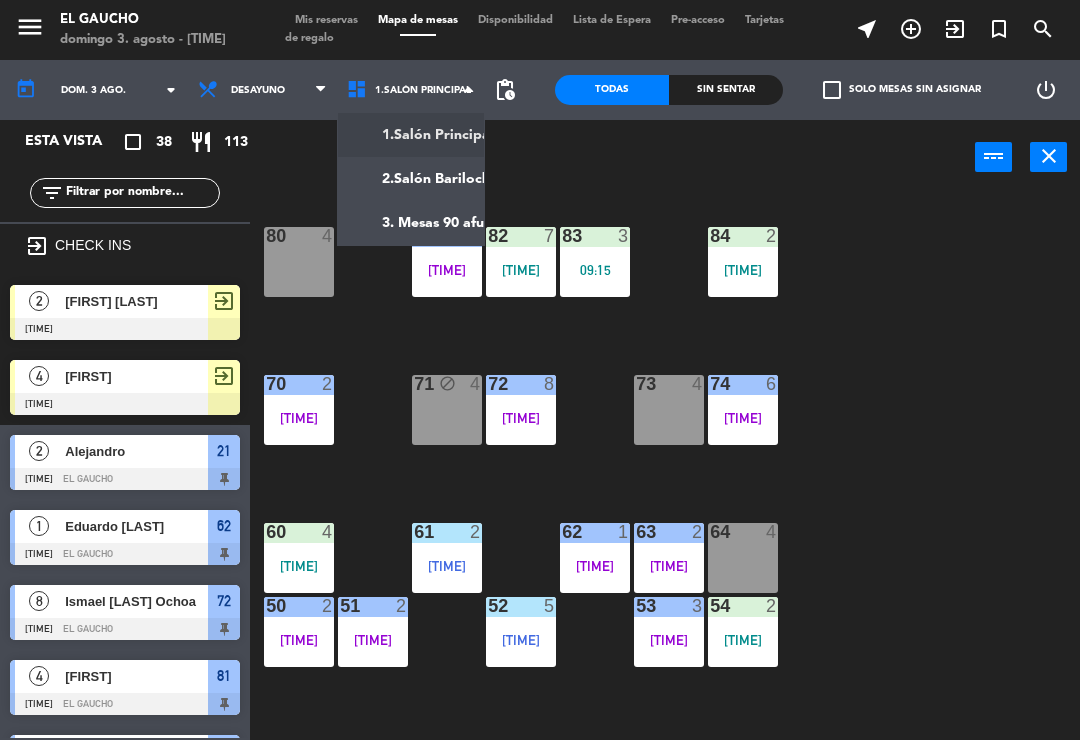click on "menu  El Gaucho   domingo [DATE] - [TIME]   Mis reservas   Mapa de mesas   Disponibilidad   Lista de Espera   Pre-acceso   Tarjetas de regalo  near_me add_circle_outline exit_to_app turned_in_not search today    dom. [DATE] arrow_drop_down  Desayuno  Comida  Cena  Desayuno  Desayuno  Comida  Cena  1.Salón Principal   2.Salón Bariloche   3. Mesas 90 afuera   1.Salón Principal   1.Salón Principal   2.Salón Bariloche   3. Mesas 90 afuera  pending_actions  Todas  Sin sentar  check_box_outline_blank   Solo mesas sin asignar   power_settings_new   Esta vista   crop_square  38  restaurant  113 filter_list exit_to_app CHECK INS  2   [FIRST] [LAST]   [TIME]     exit_to_app  4   [FIRST]   [TIME]     exit_to_app  2   [FIRST]   [TIME]  El Gaucho  21  1   [FIRST] [LAST]   [TIME]   El Gaucho  62  8   [FIRST] [LAST]   [TIME]   El Gaucho  72  4   [FIRST]   [TIME]   El Gaucho  81  2   [FIRST] [LAST]   [TIME]   El Gaucho  70  3   [TITLE] [LAST]    [TIME]   El Gaucho  34  3   [FIRST]   [TIME]   El Gaucho  53" 